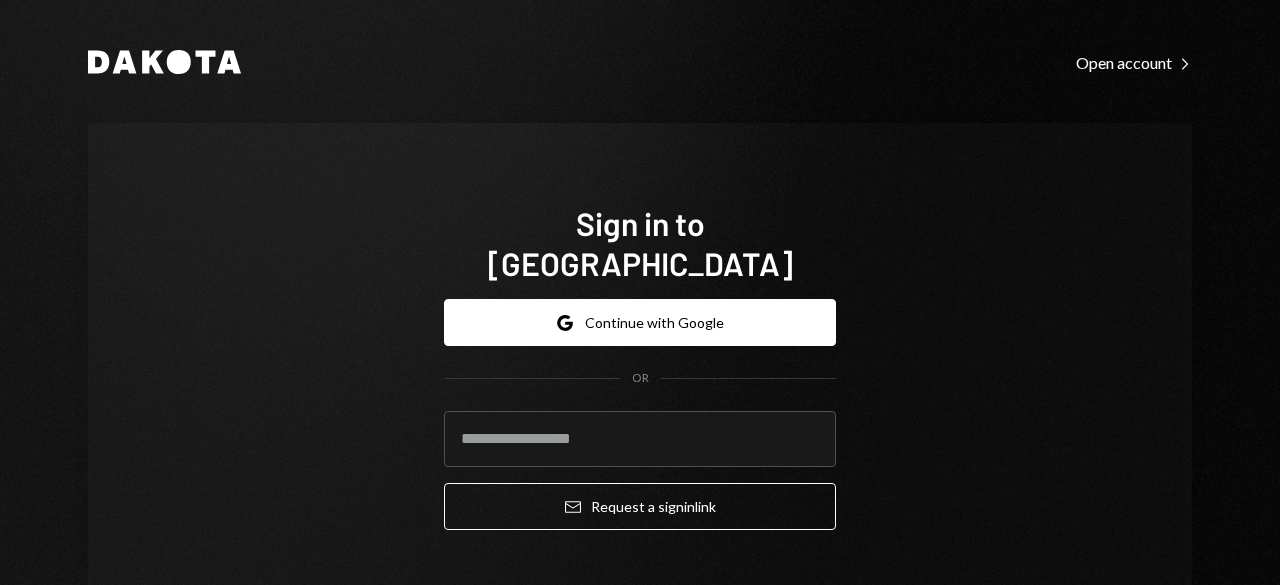 scroll, scrollTop: 0, scrollLeft: 0, axis: both 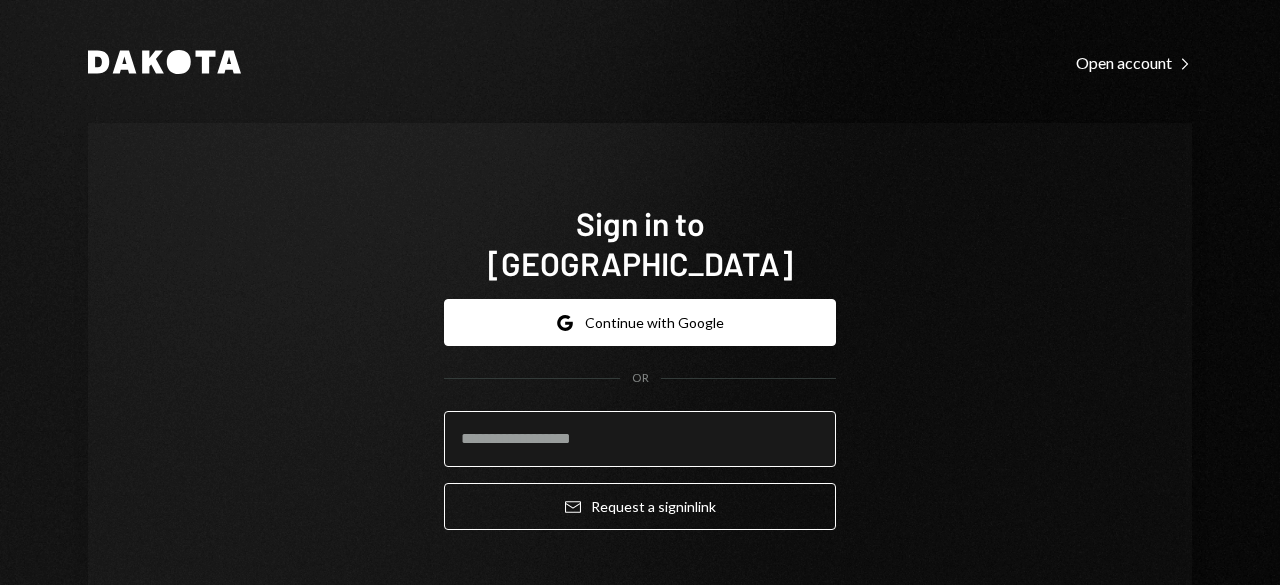 click at bounding box center [640, 439] 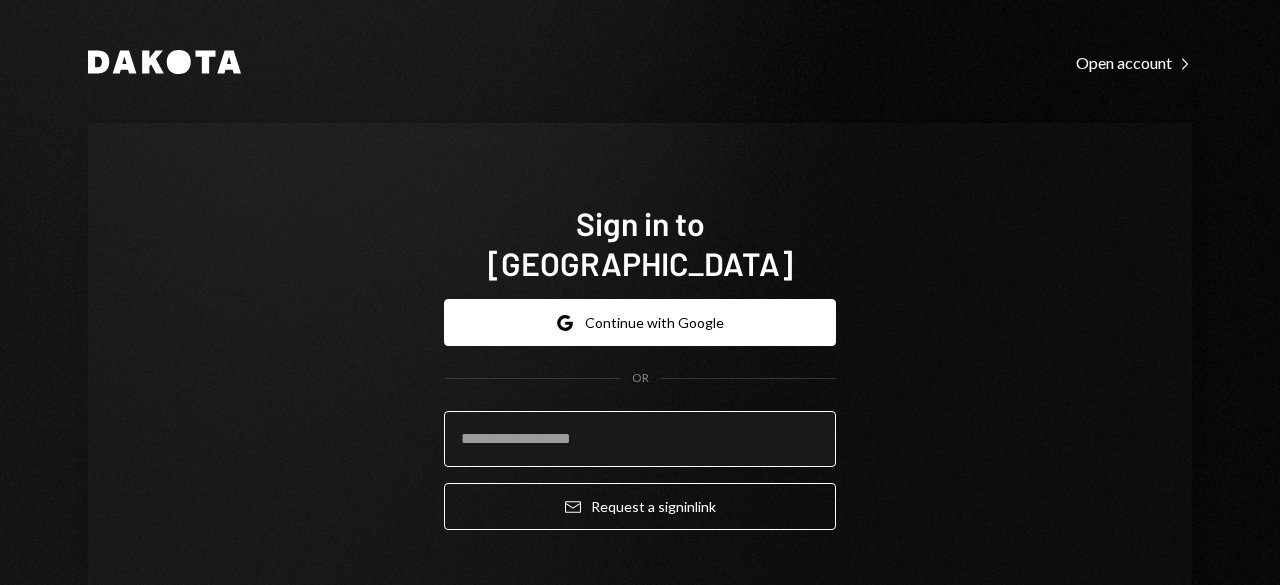 type on "**********" 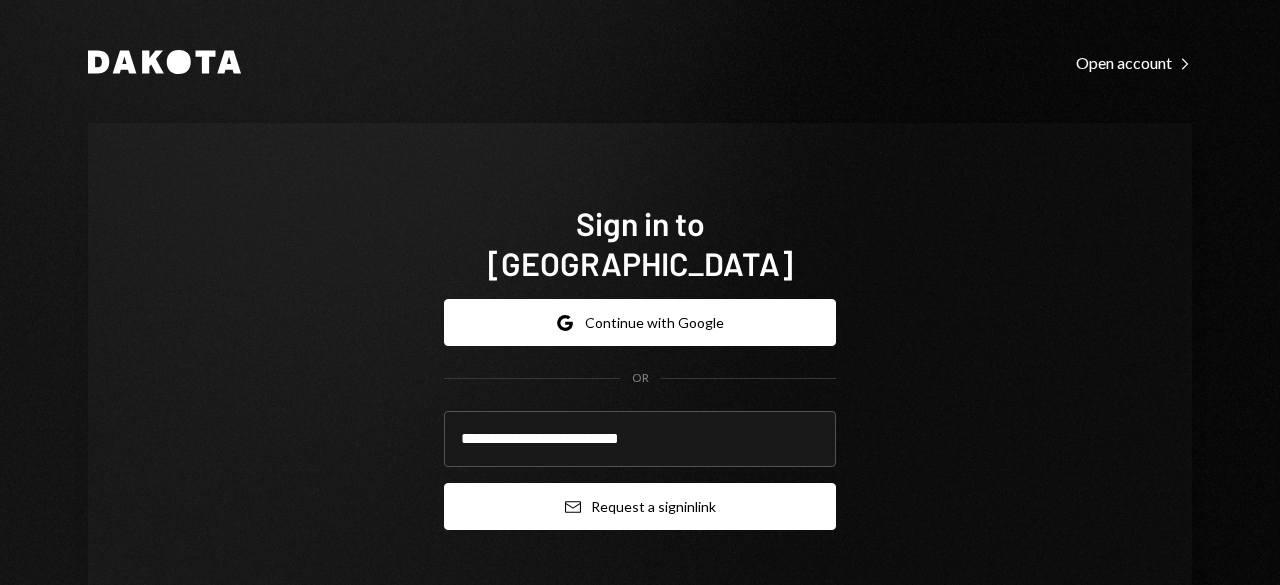 click on "Email Request a sign  in  link" at bounding box center (640, 506) 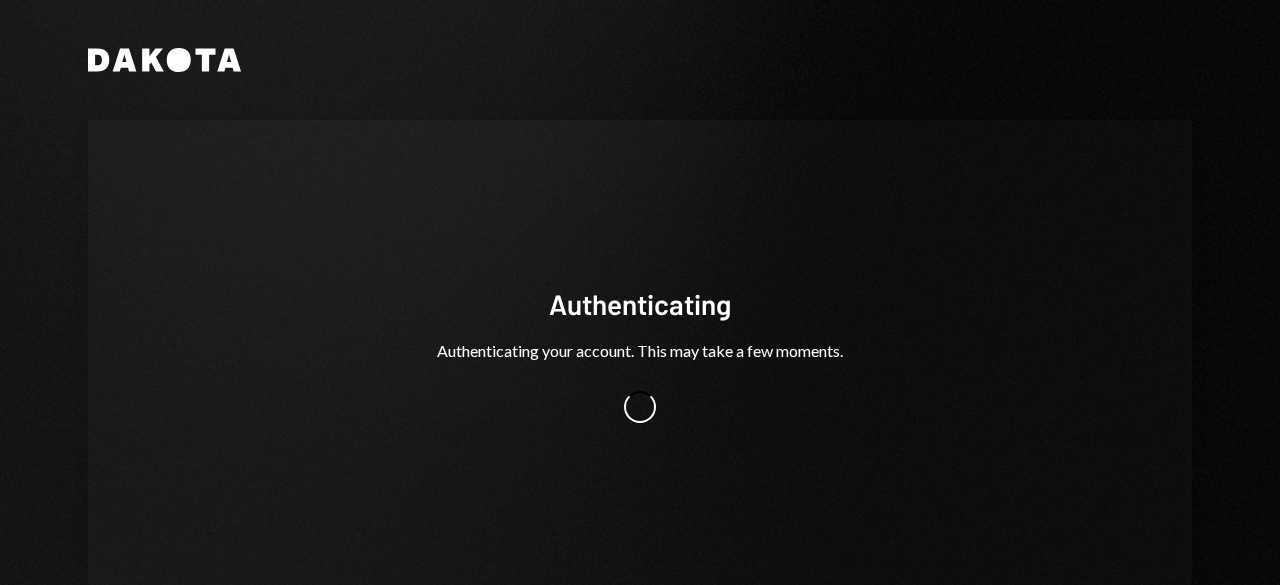 scroll, scrollTop: 0, scrollLeft: 0, axis: both 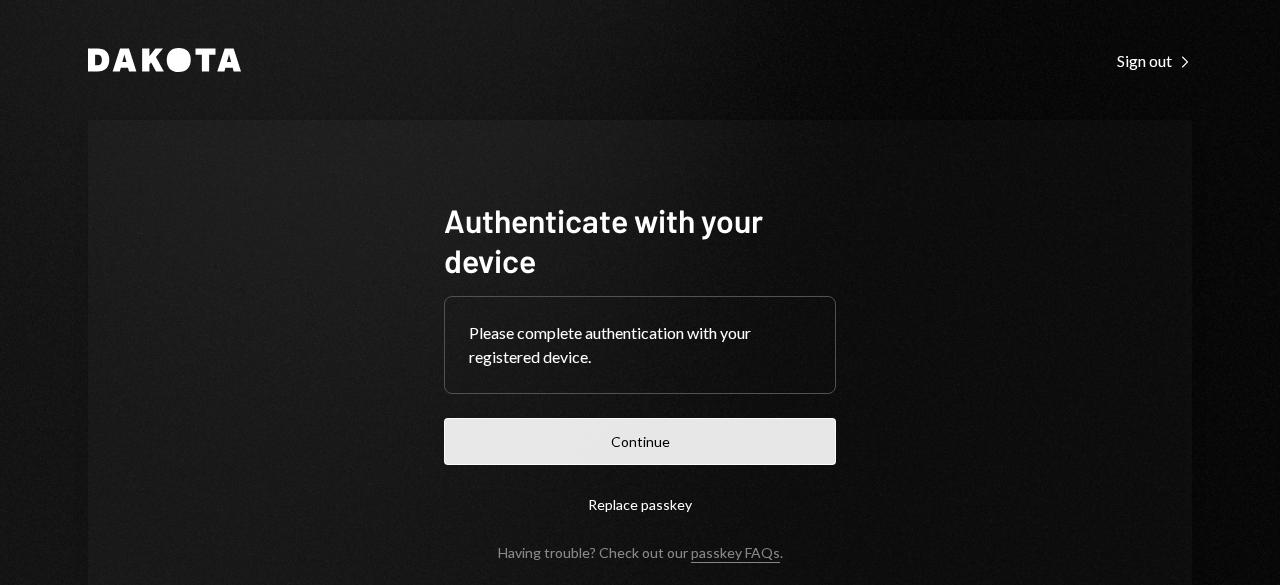 click on "Continue" at bounding box center [640, 441] 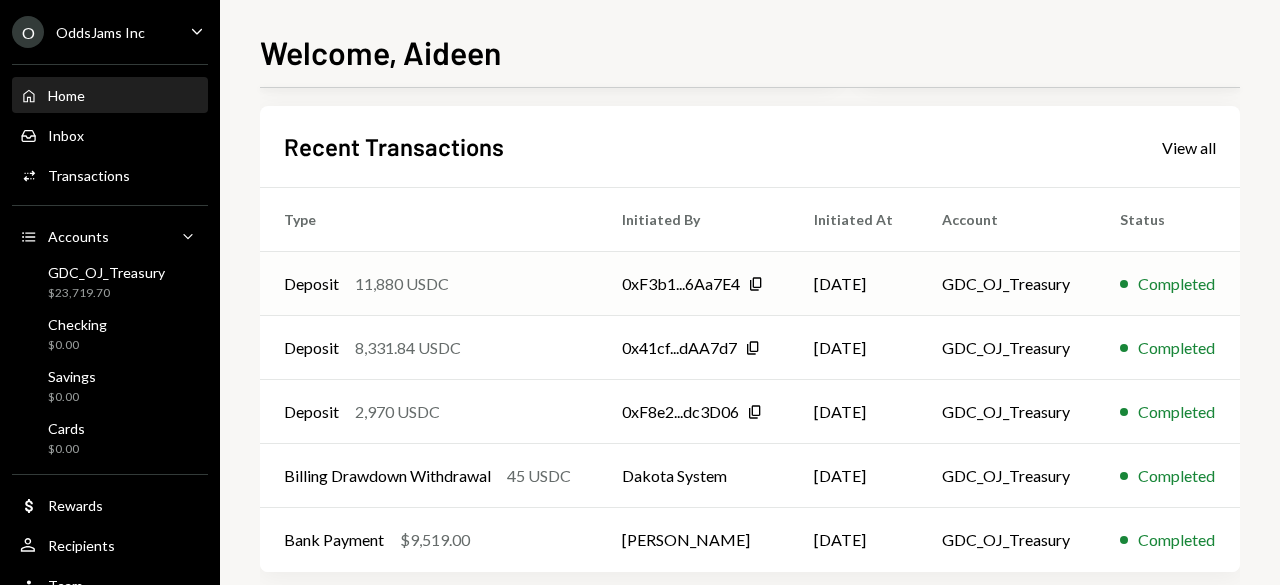 scroll, scrollTop: 524, scrollLeft: 0, axis: vertical 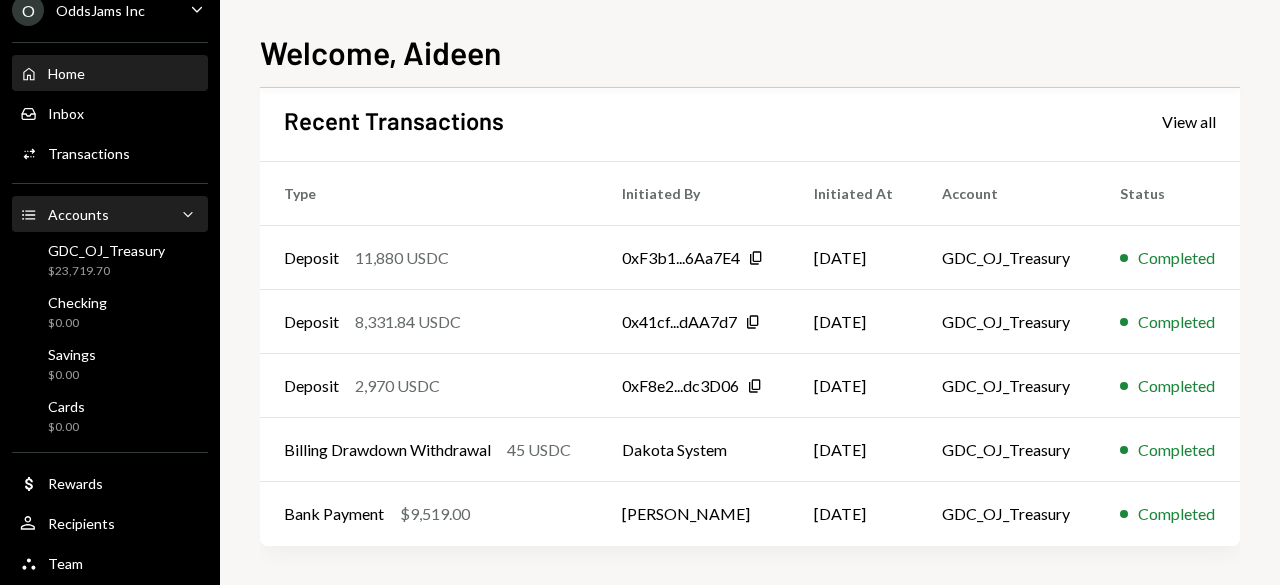 click on "Accounts Accounts Caret Down" at bounding box center (110, 215) 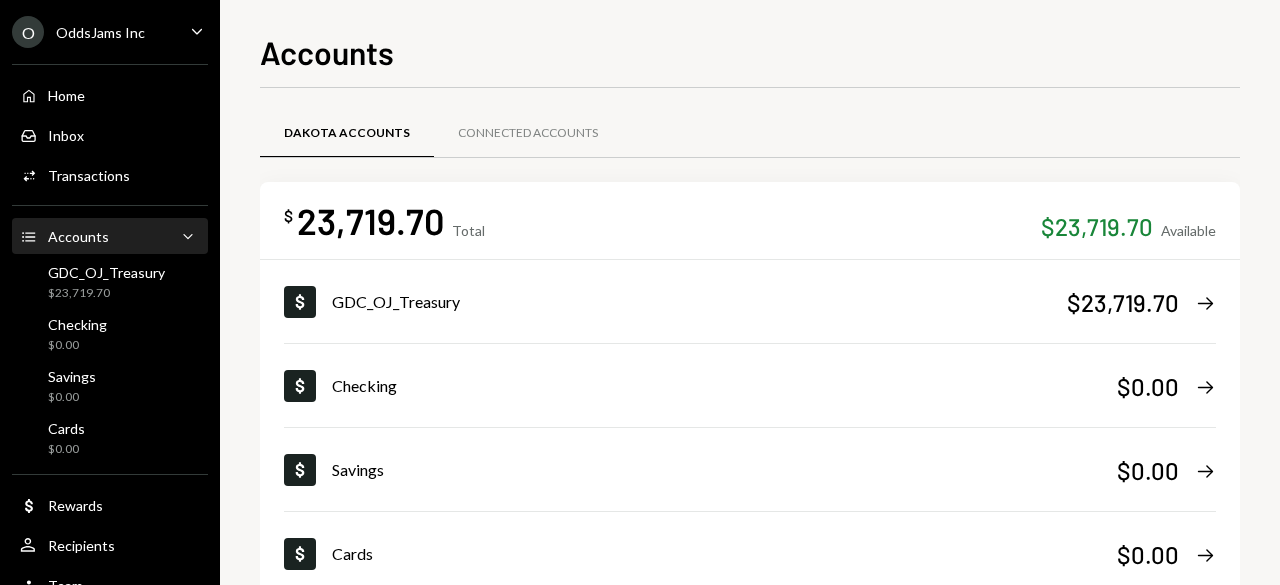 click on "Accounts Accounts Caret Down" at bounding box center [110, 237] 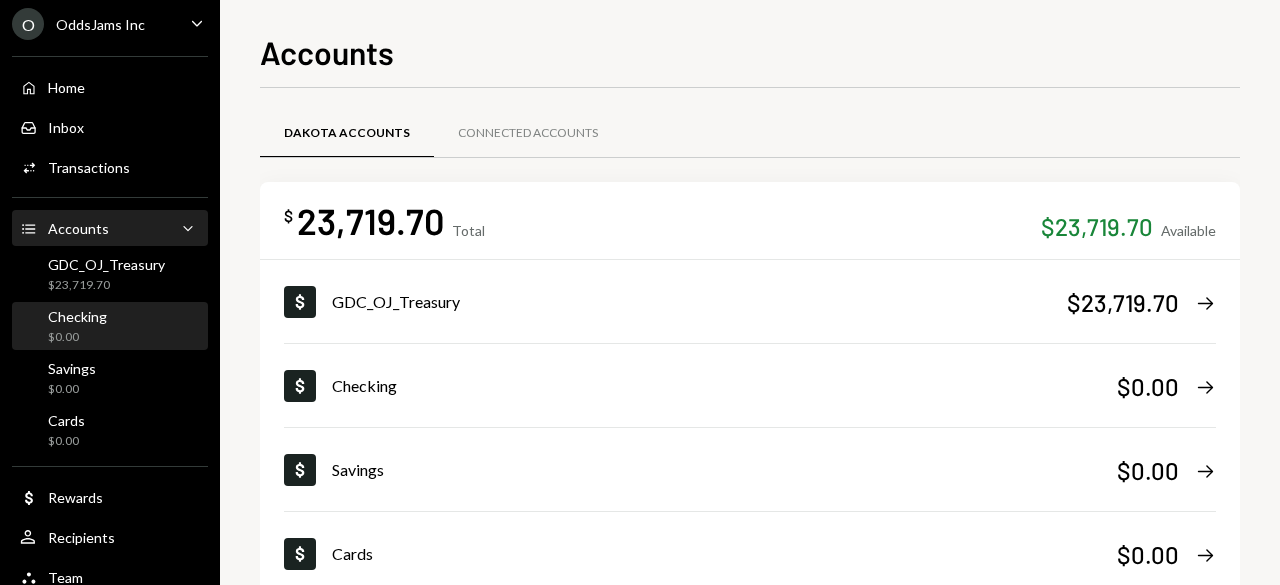 scroll, scrollTop: 0, scrollLeft: 0, axis: both 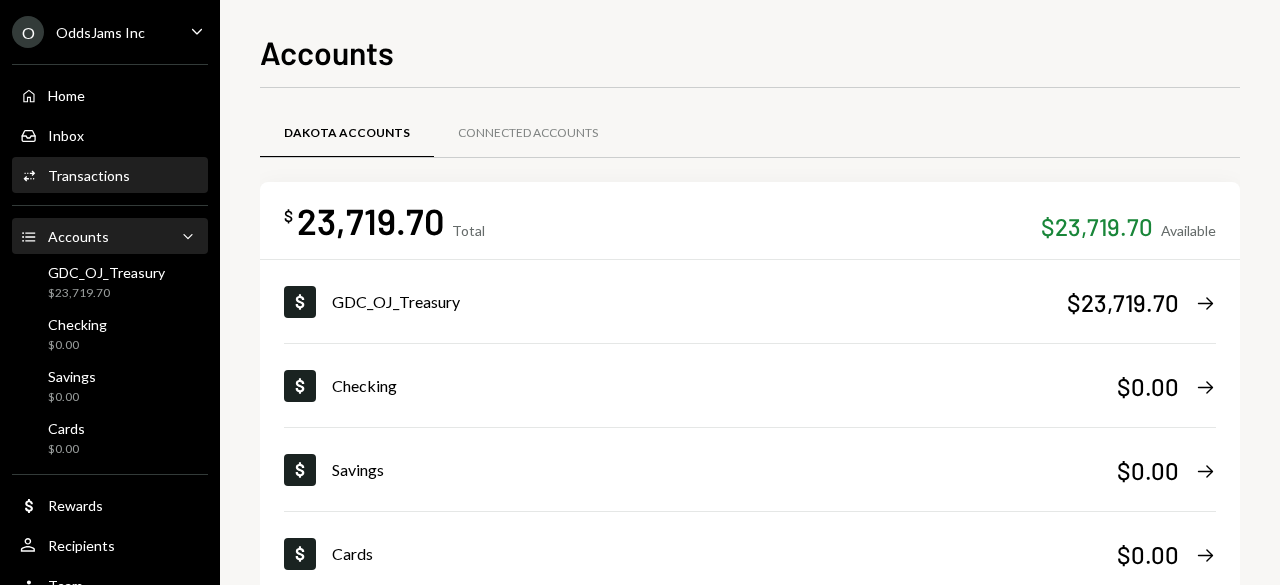 click on "Transactions" at bounding box center [89, 175] 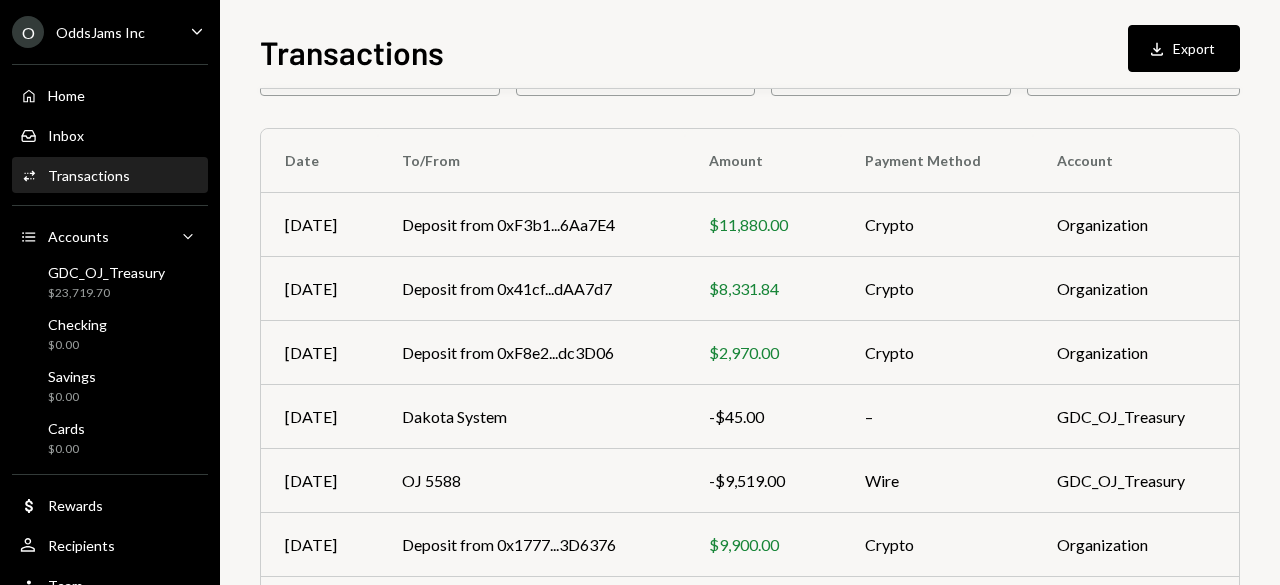 scroll, scrollTop: 0, scrollLeft: 0, axis: both 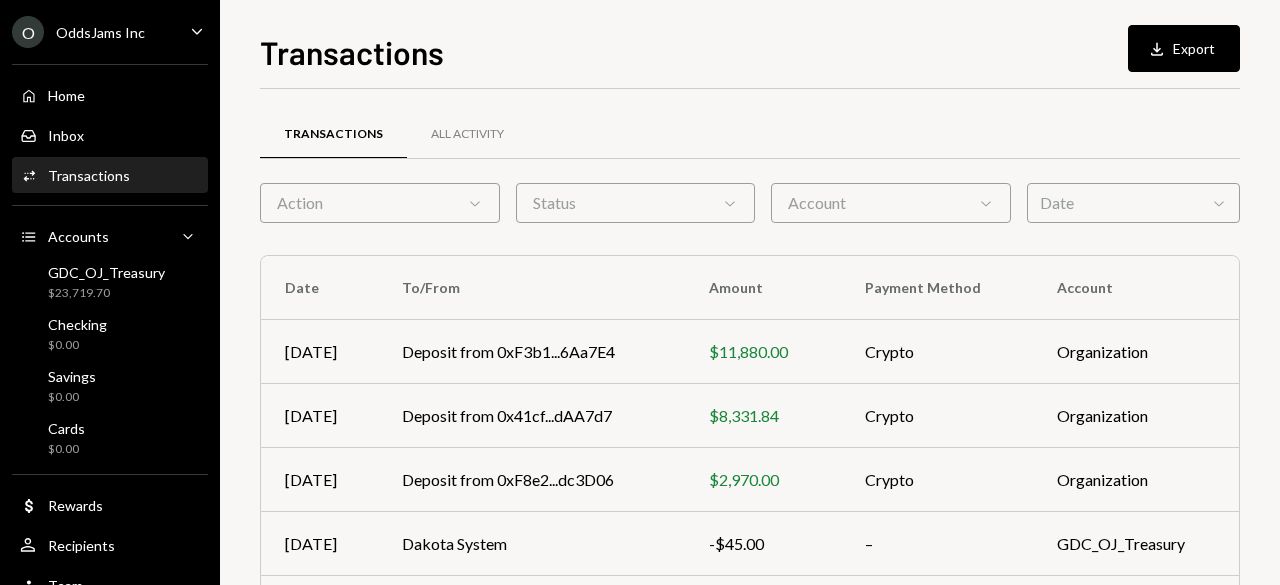click on "Caret Down" at bounding box center (197, 32) 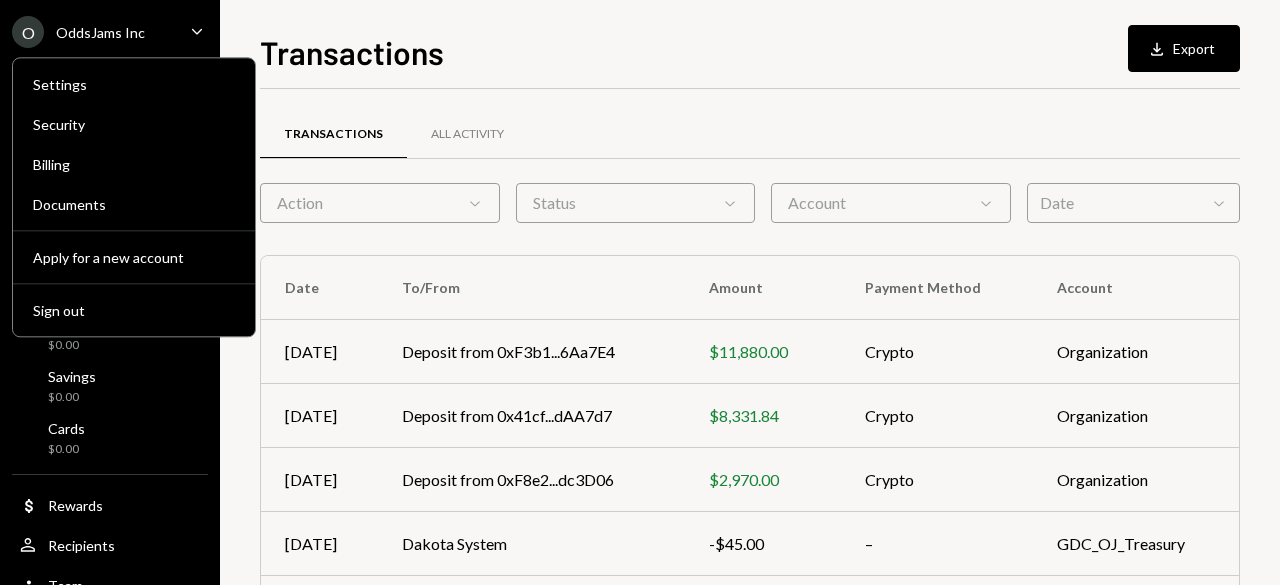 click on "Transactions All Activity Action Chevron Down Status Chevron Down Account Chevron Down Date Chevron Down Date To/From Amount Payment Method Account [DATE] Deposit from 0xF3b1...6Aa7E4 $11,880.00 Crypto Organization [DATE] Deposit from 0x41cf...dAA7d7 $8,331.84 Crypto Organization [DATE] Deposit from 0xF8e2...dc3D06 $2,970.00 Crypto Organization [DATE] Dakota System -$45.00 – GDC_OJ_Treasury [DATE] OJ  5588 -$9,519.00 Wire GDC_OJ_Treasury [DATE] Deposit from 0x1777...3D6376 $9,900.00 Crypto Organization [DATE] OJ  5588 -$14,879.70 Wire GDC_OJ_Treasury [DATE] Deposit from 0x9A97...86abfd $14,850.00 Crypto Organization [DATE] OJ  5588 -$2,506.01 Wire GDC_OJ_Treasury [DATE] OJ  5588 -$15,030.00 Wire GDC_OJ_Treasury Page 1 of 8 Double Arrow Left Chevron Left Chevron Right Double Arrow Right" at bounding box center (750, 566) 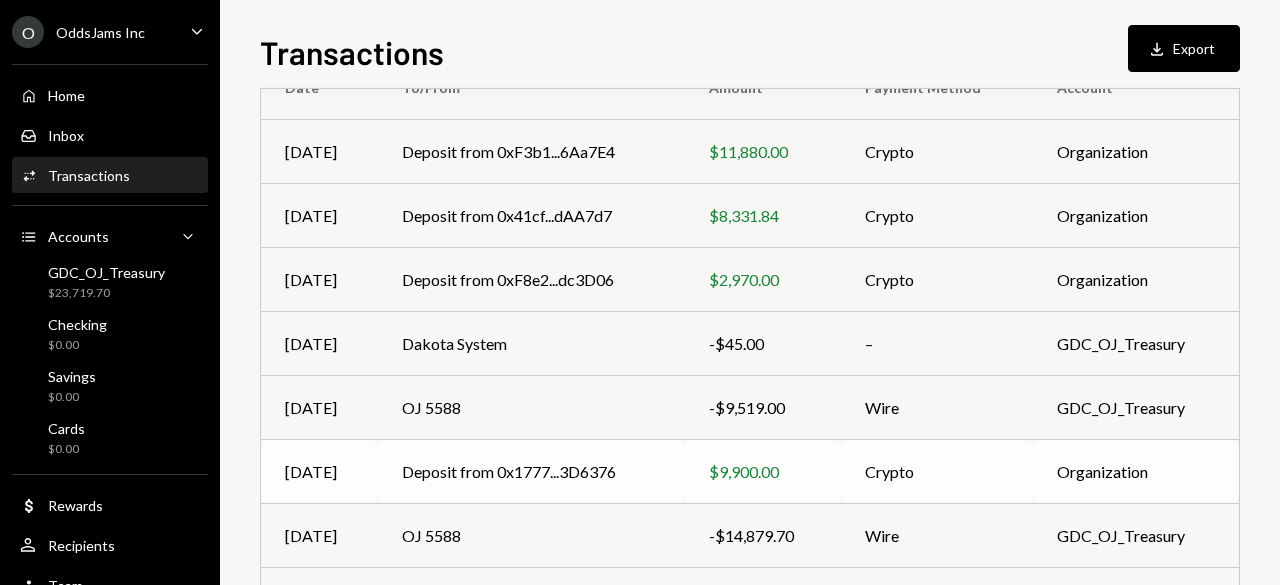 scroll, scrollTop: 0, scrollLeft: 0, axis: both 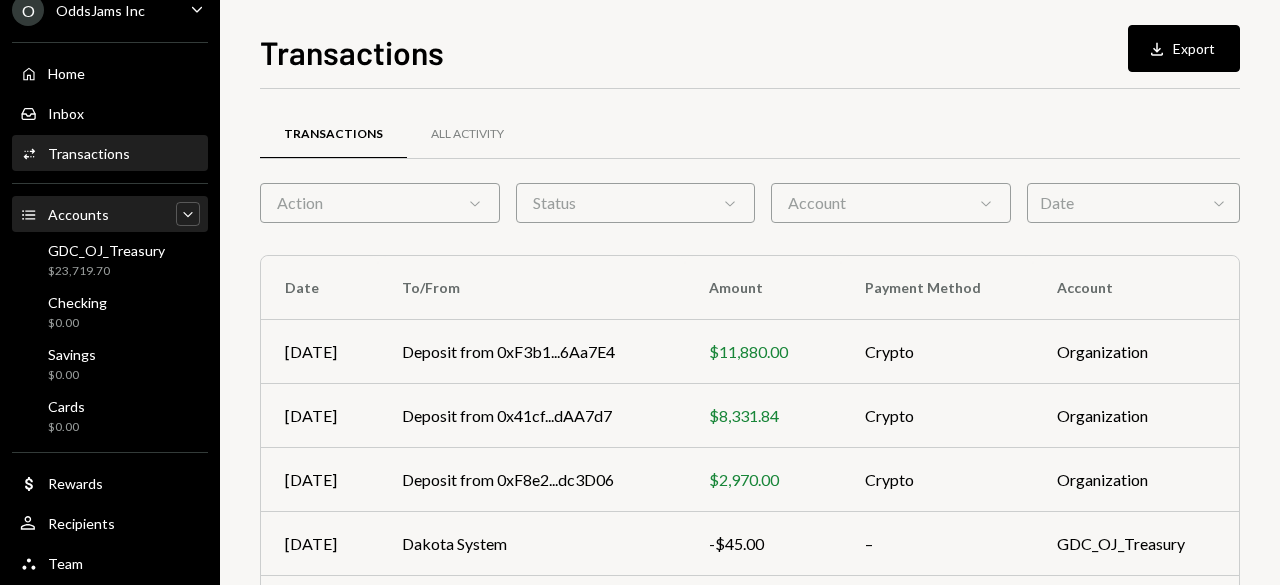 click on "Caret Down" 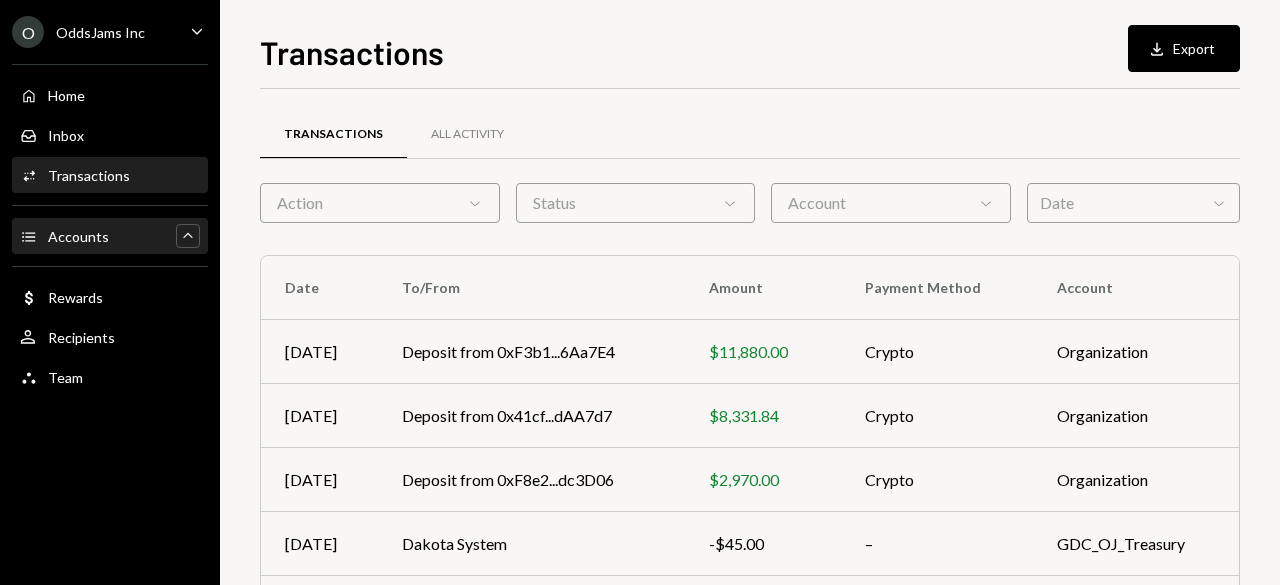 click on "Caret Up" 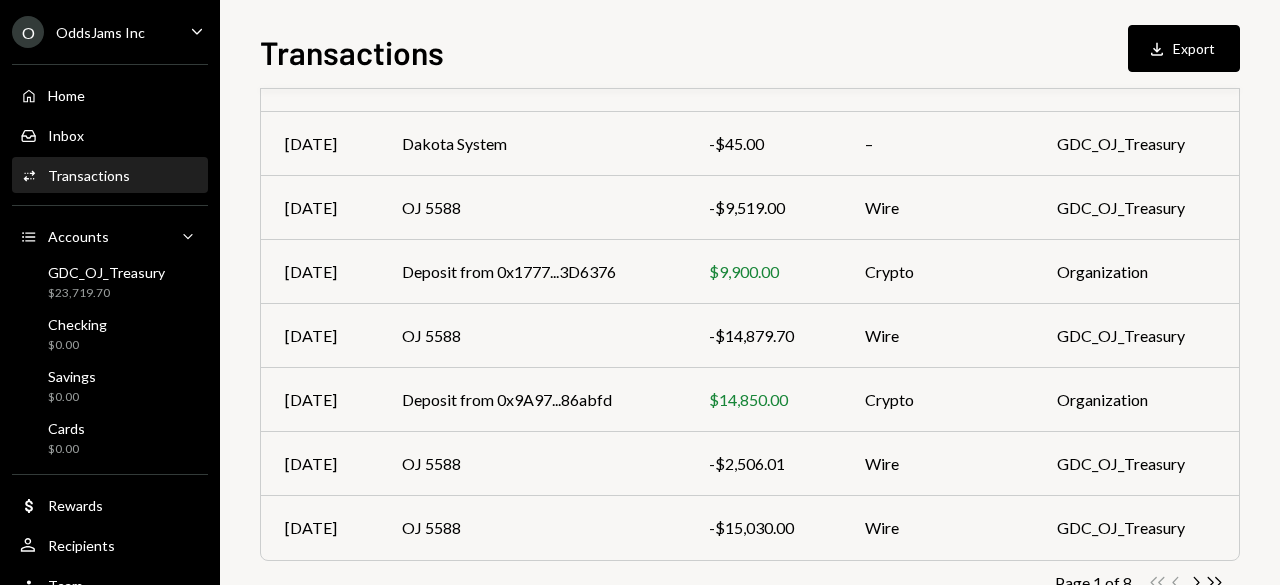 scroll, scrollTop: 0, scrollLeft: 0, axis: both 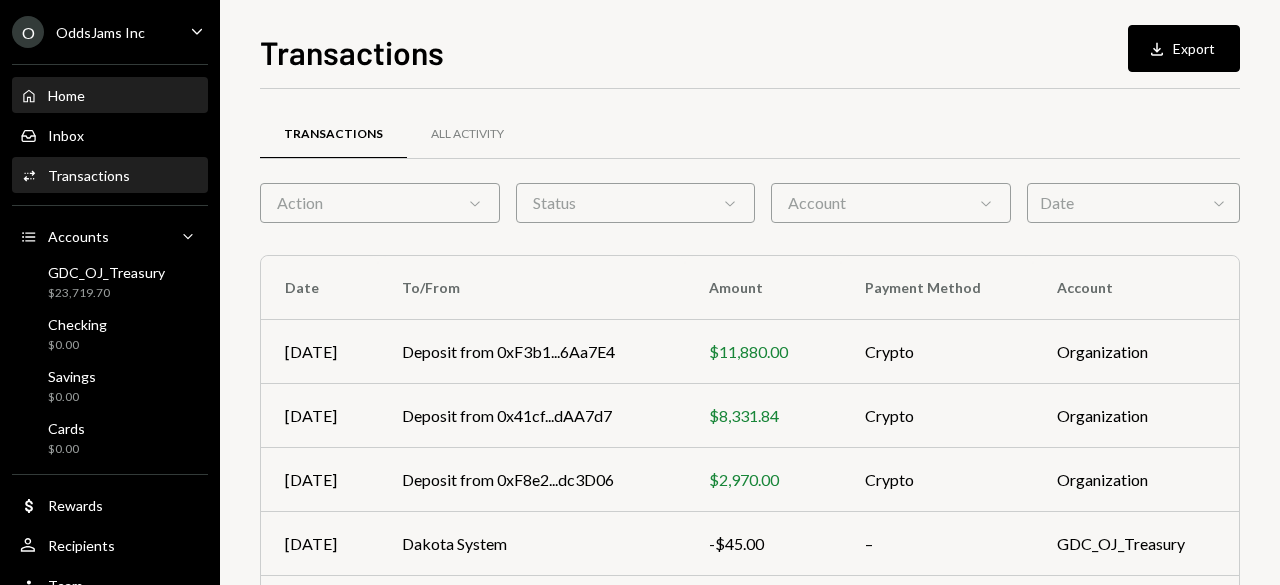click on "Home" at bounding box center (66, 95) 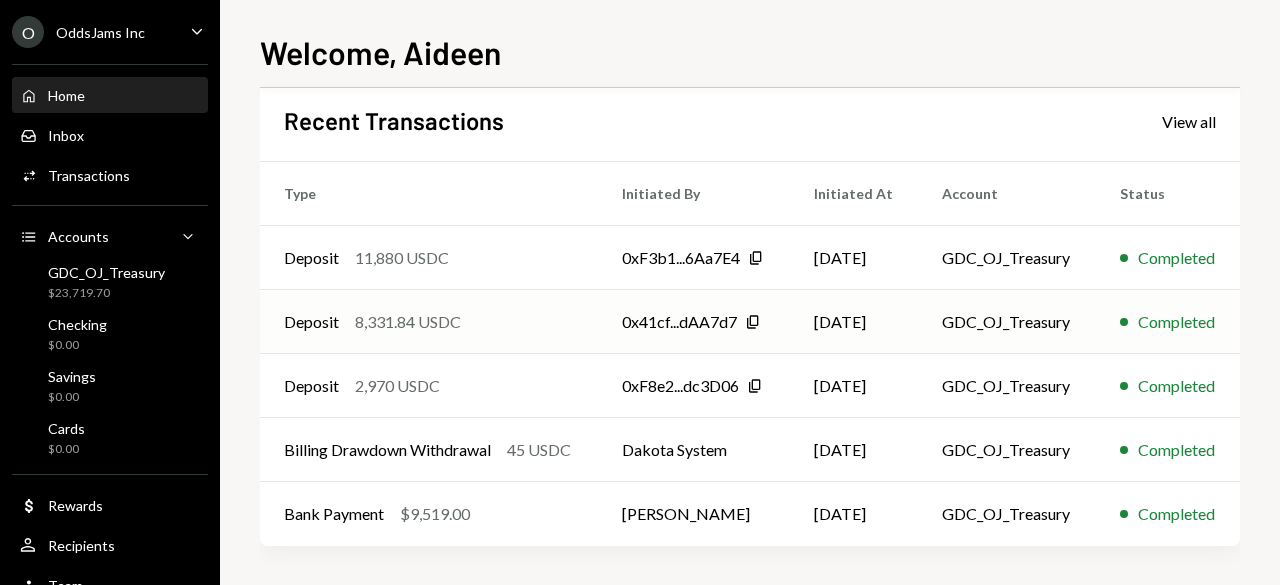 scroll, scrollTop: 424, scrollLeft: 0, axis: vertical 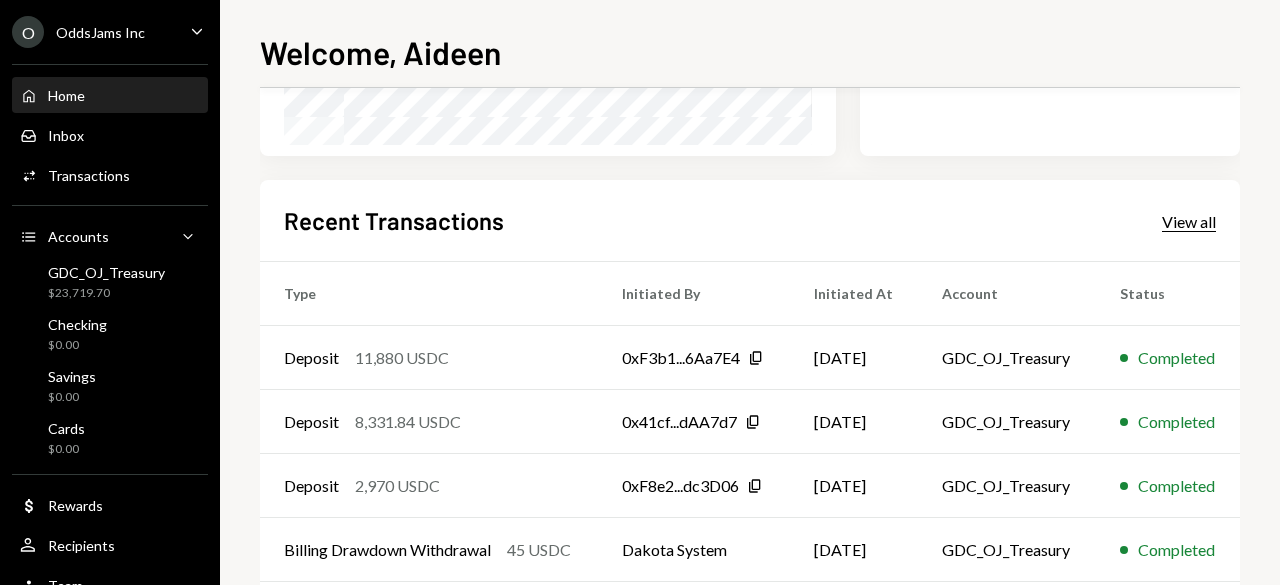 click on "View all" at bounding box center (1189, 222) 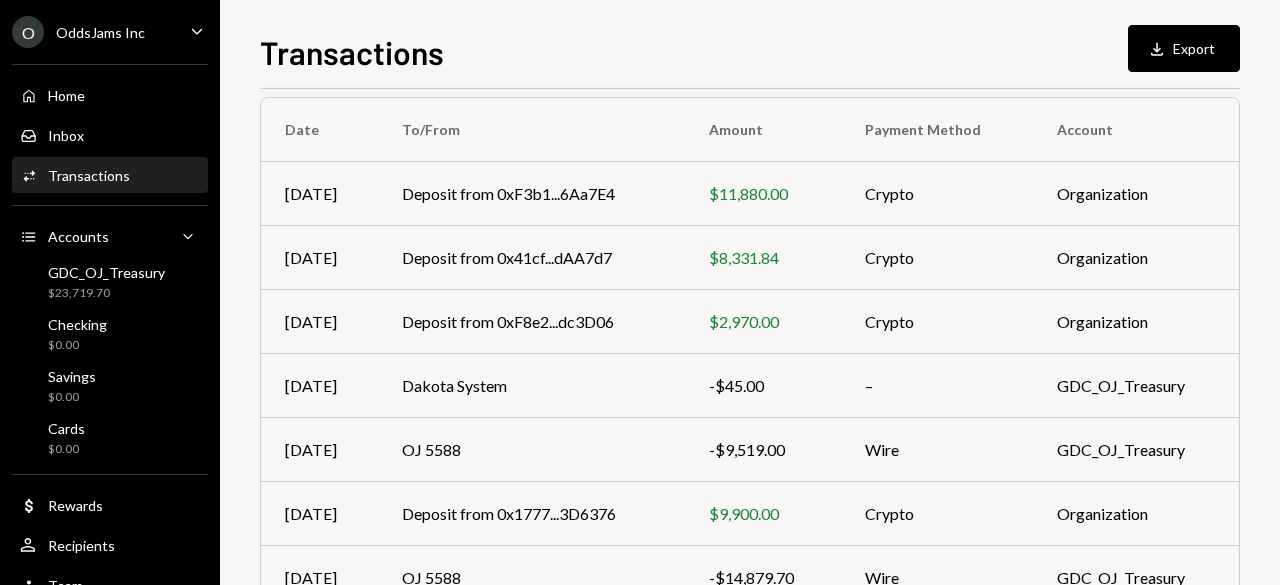 scroll, scrollTop: 0, scrollLeft: 0, axis: both 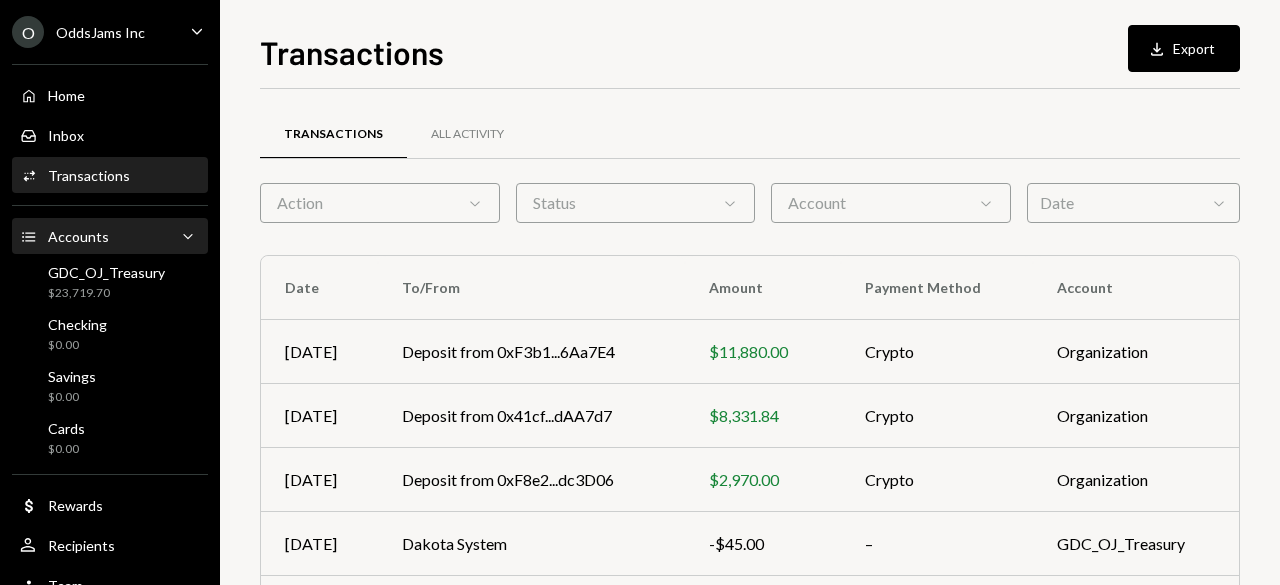 click on "Accounts Accounts Caret Down" at bounding box center (110, 237) 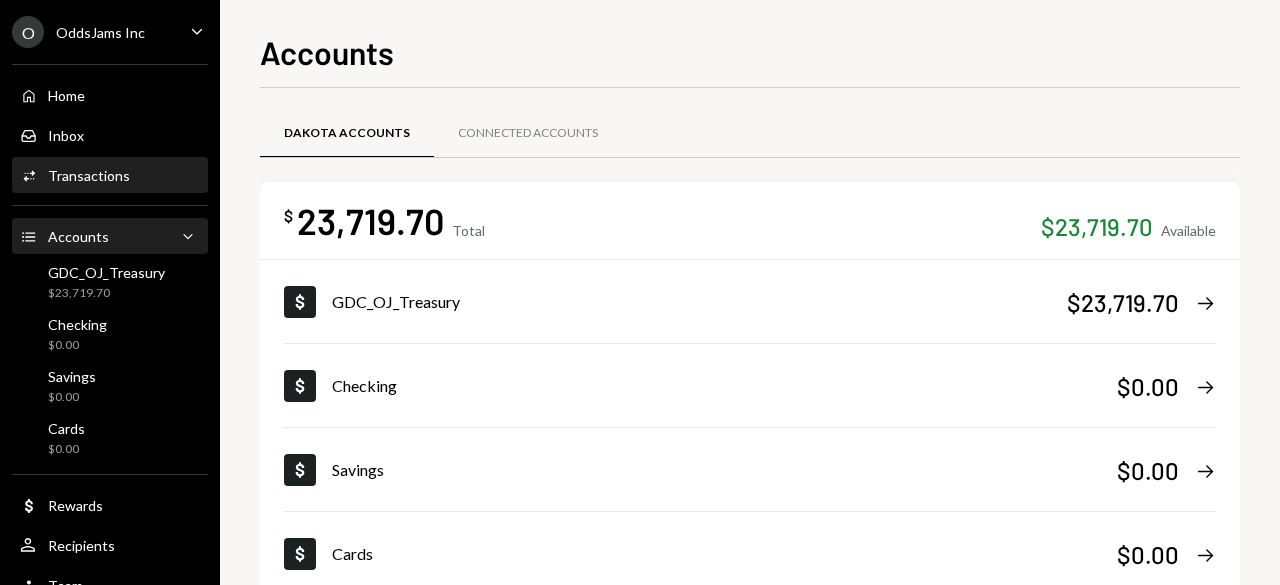 click on "Transactions" at bounding box center (89, 175) 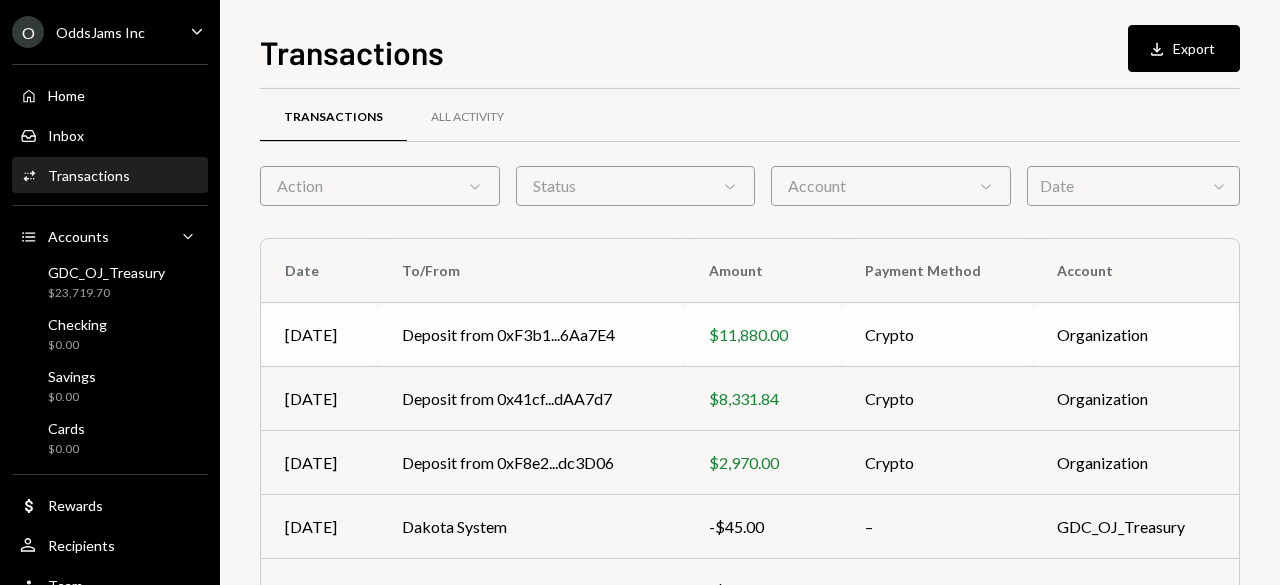 scroll, scrollTop: 0, scrollLeft: 0, axis: both 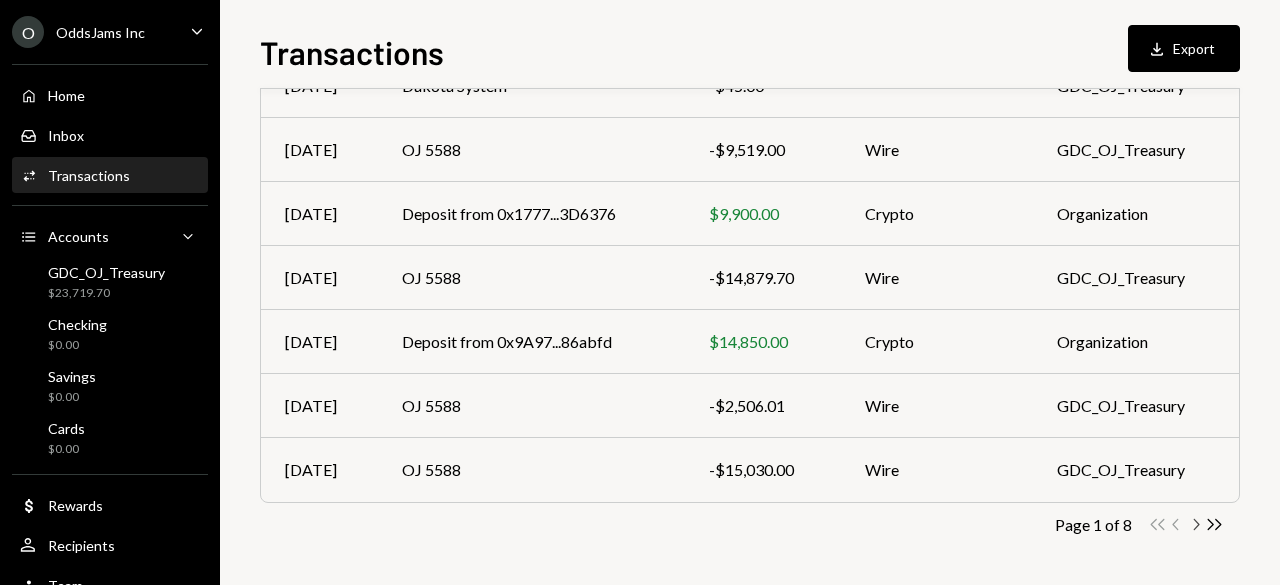 click on "Chevron Right" 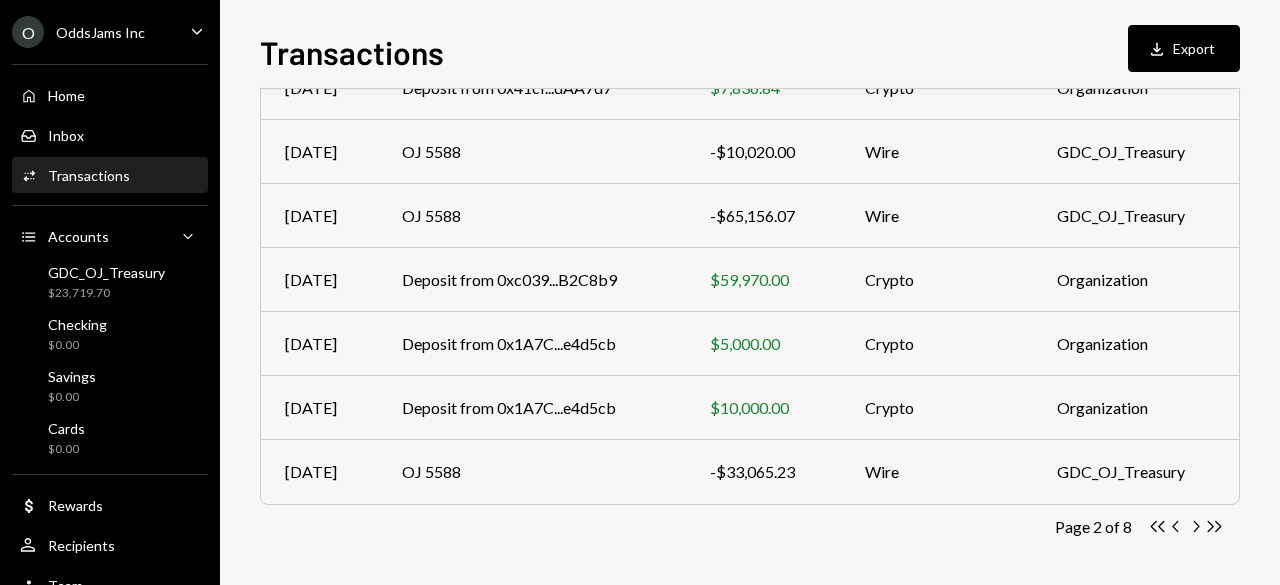 scroll, scrollTop: 458, scrollLeft: 0, axis: vertical 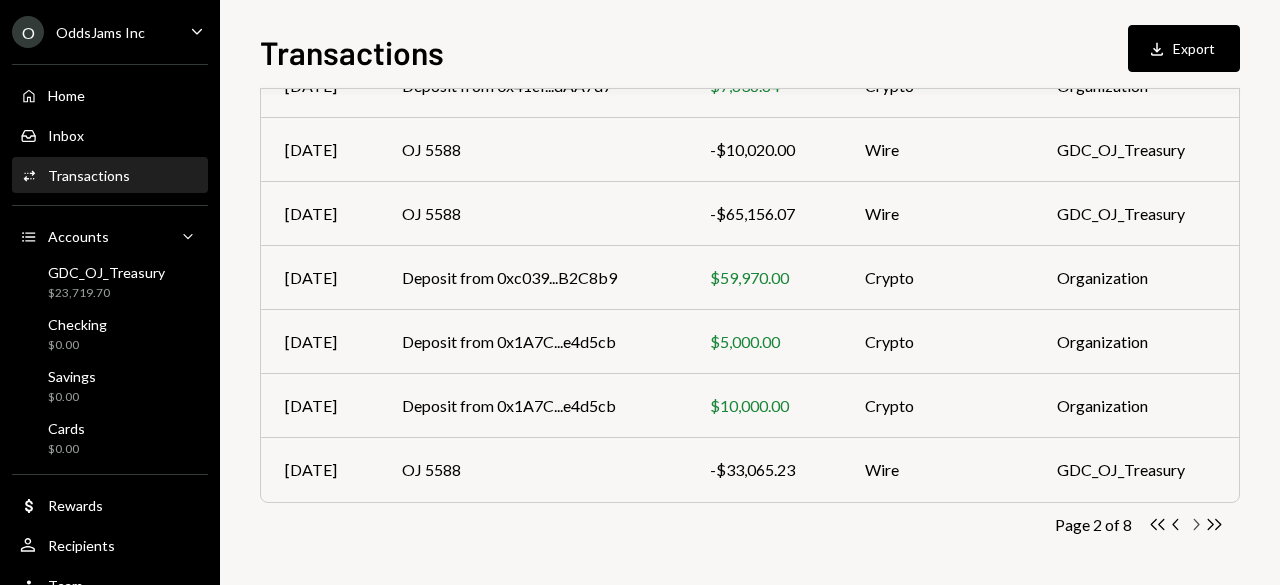 click on "Chevron Right" 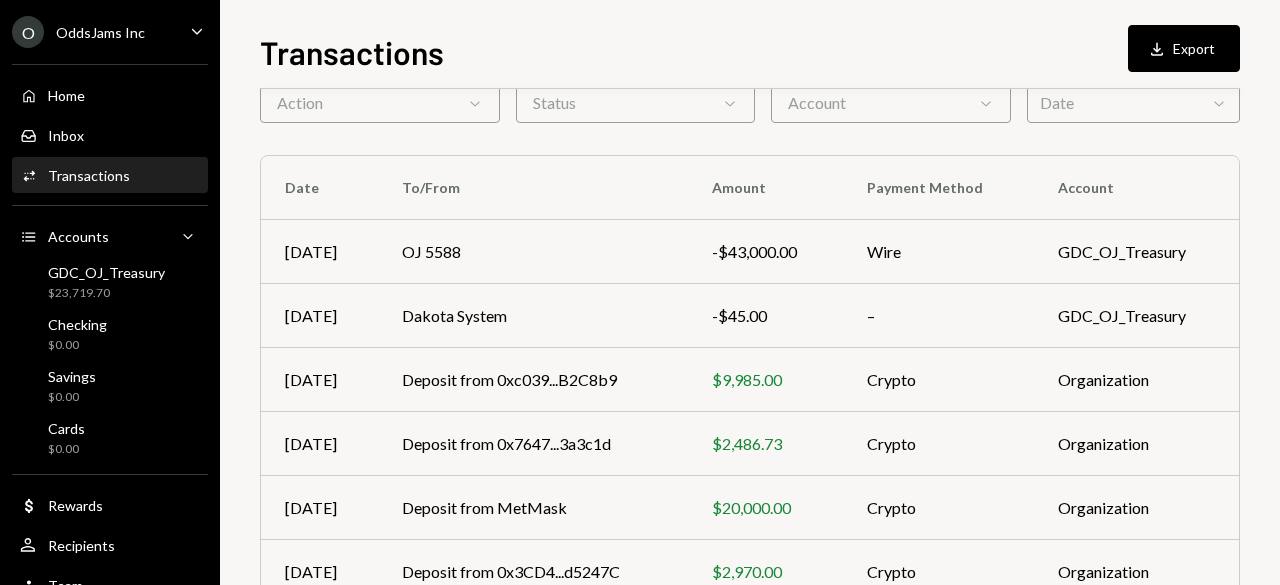 scroll, scrollTop: 0, scrollLeft: 0, axis: both 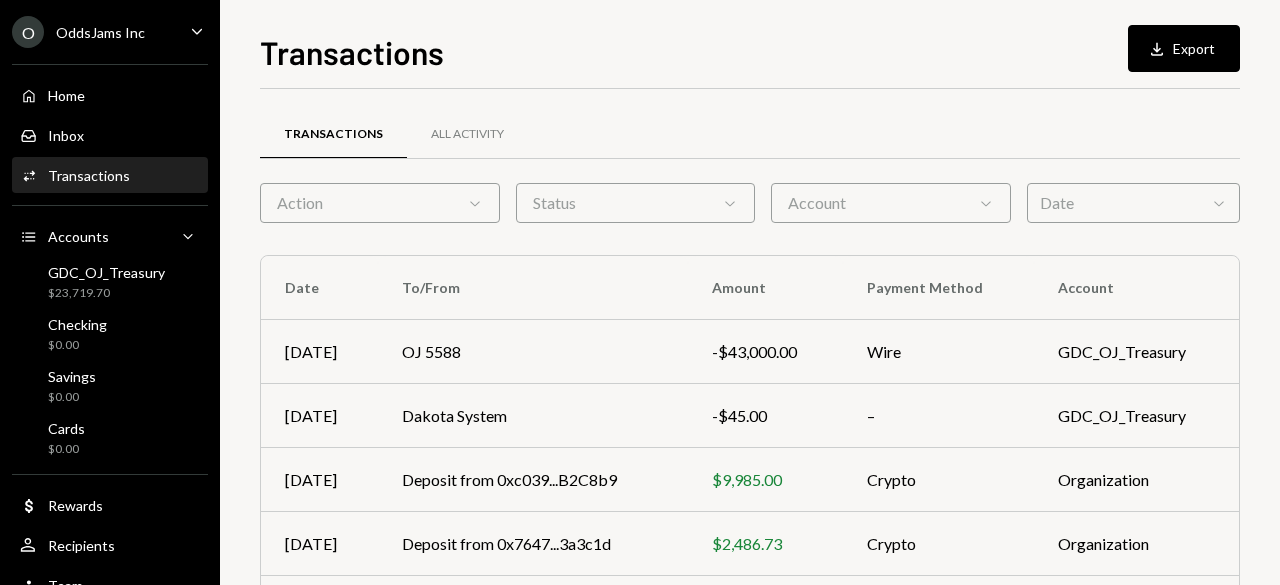 click 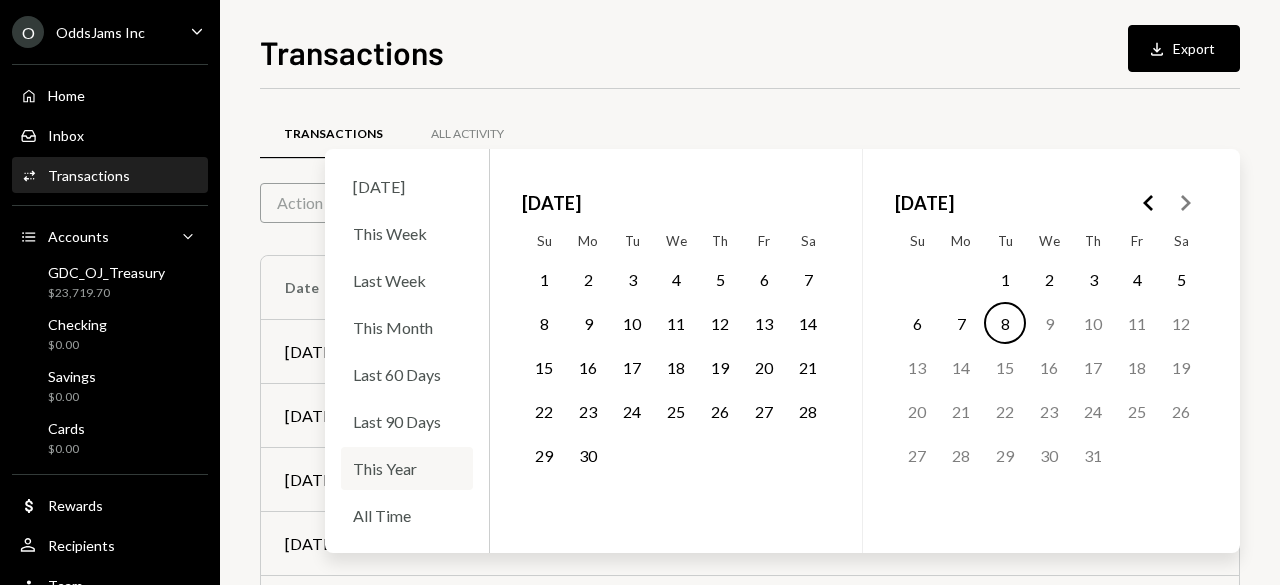 click on "This Year" at bounding box center [407, 468] 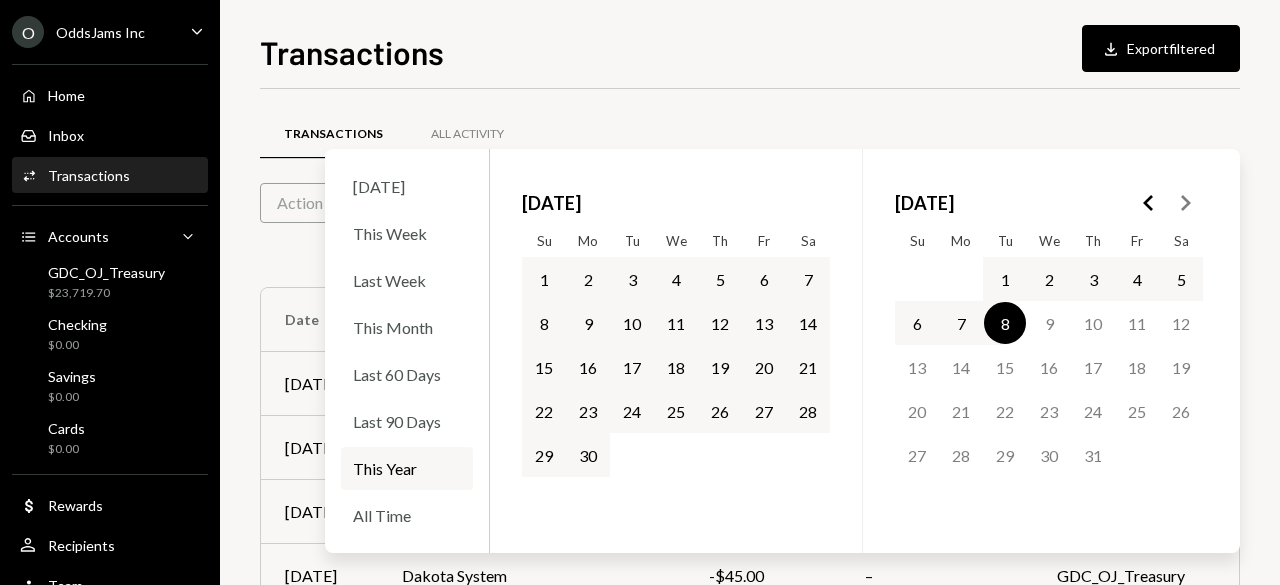 click on "Transactions Download Export  filtered" at bounding box center [750, 50] 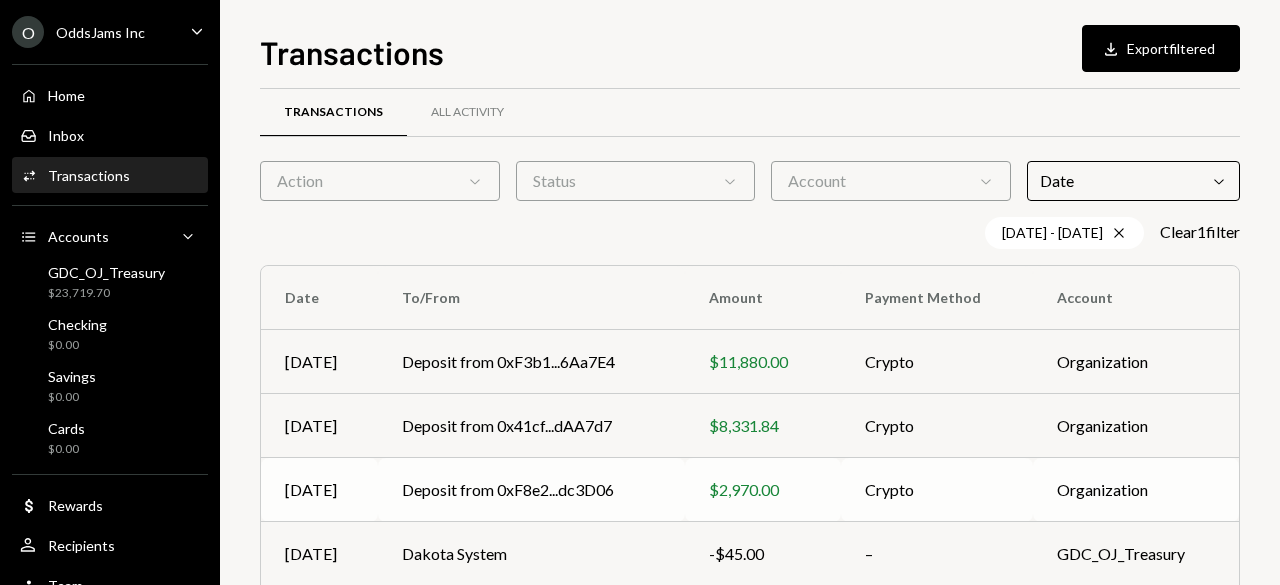 scroll, scrollTop: 0, scrollLeft: 0, axis: both 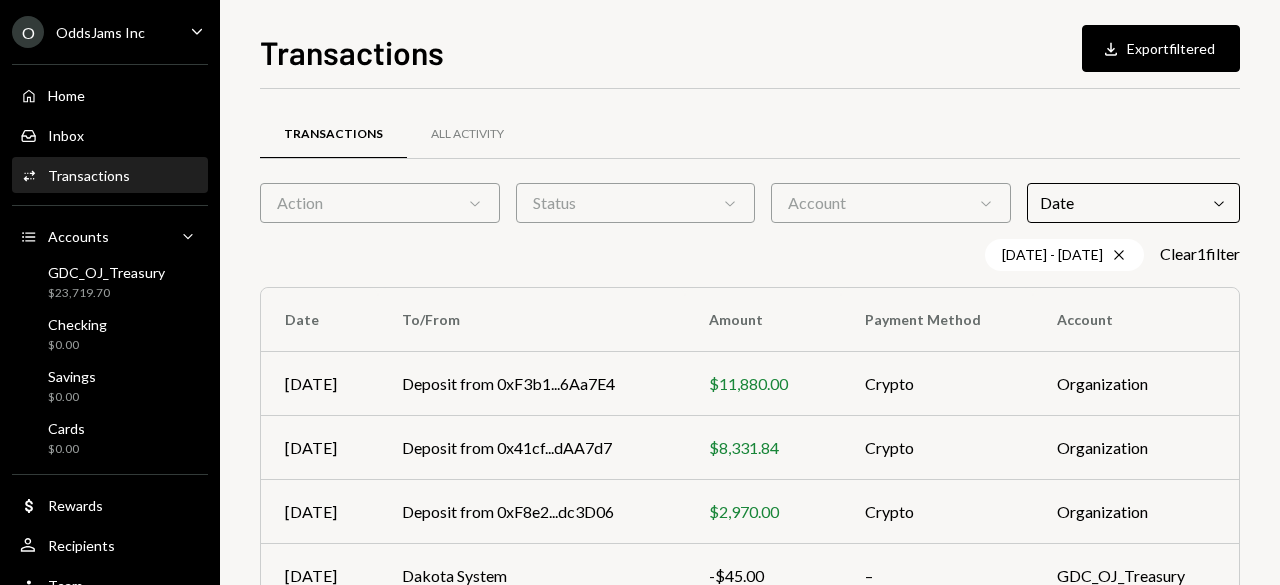 click on "Chevron Down" 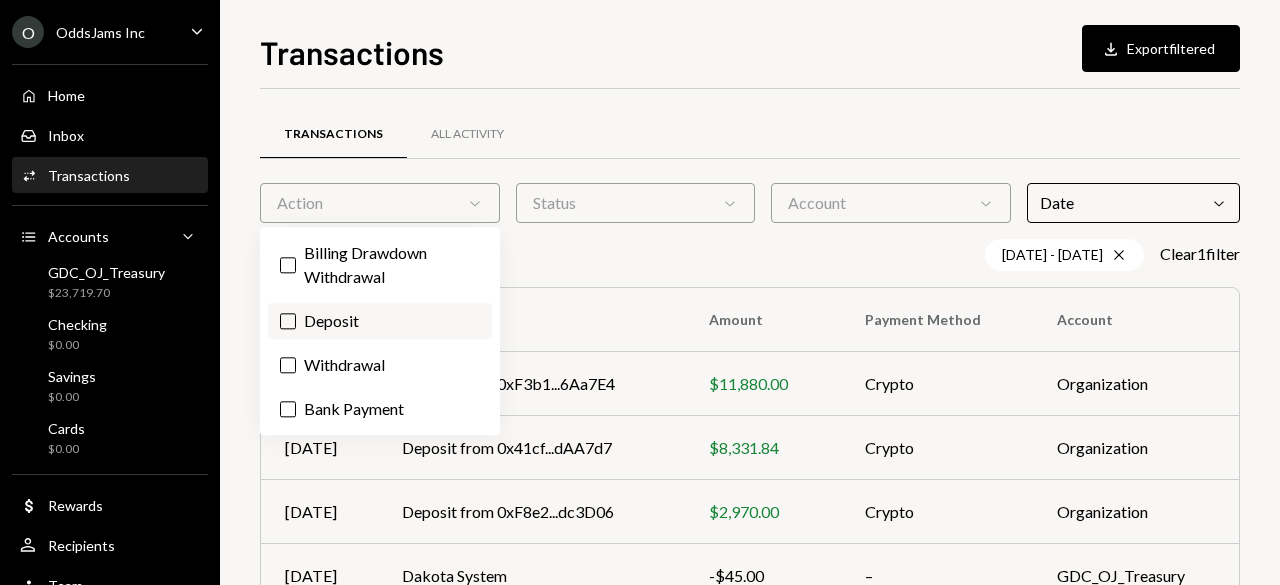 click on "Deposit" at bounding box center [380, 321] 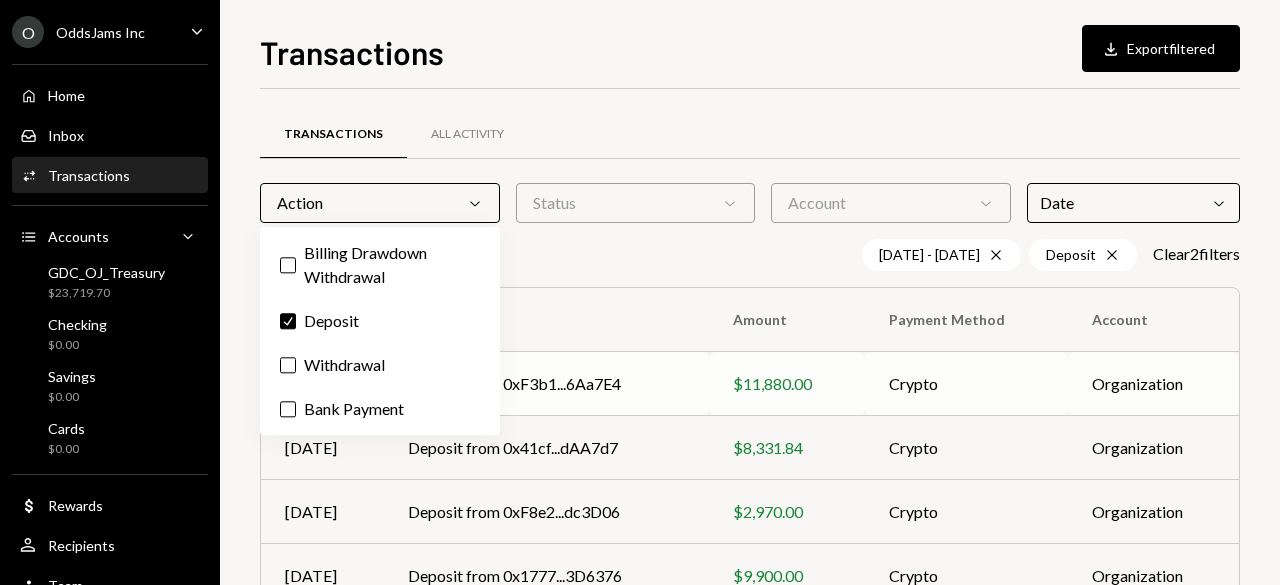 click on "$11,880.00" at bounding box center [787, 384] 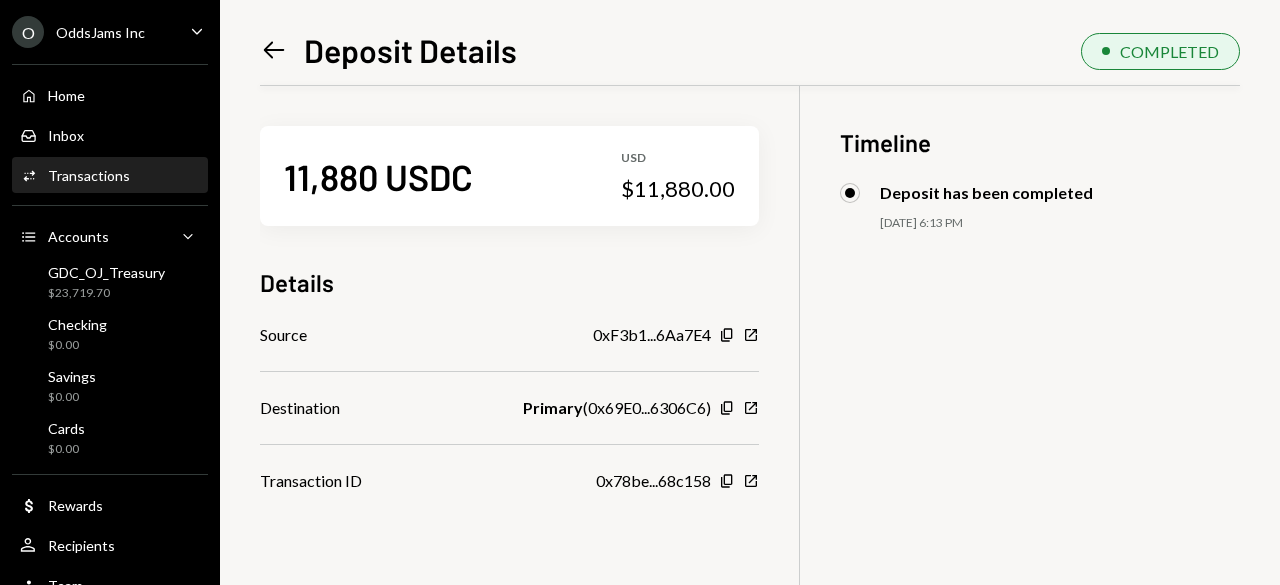 scroll, scrollTop: 86, scrollLeft: 0, axis: vertical 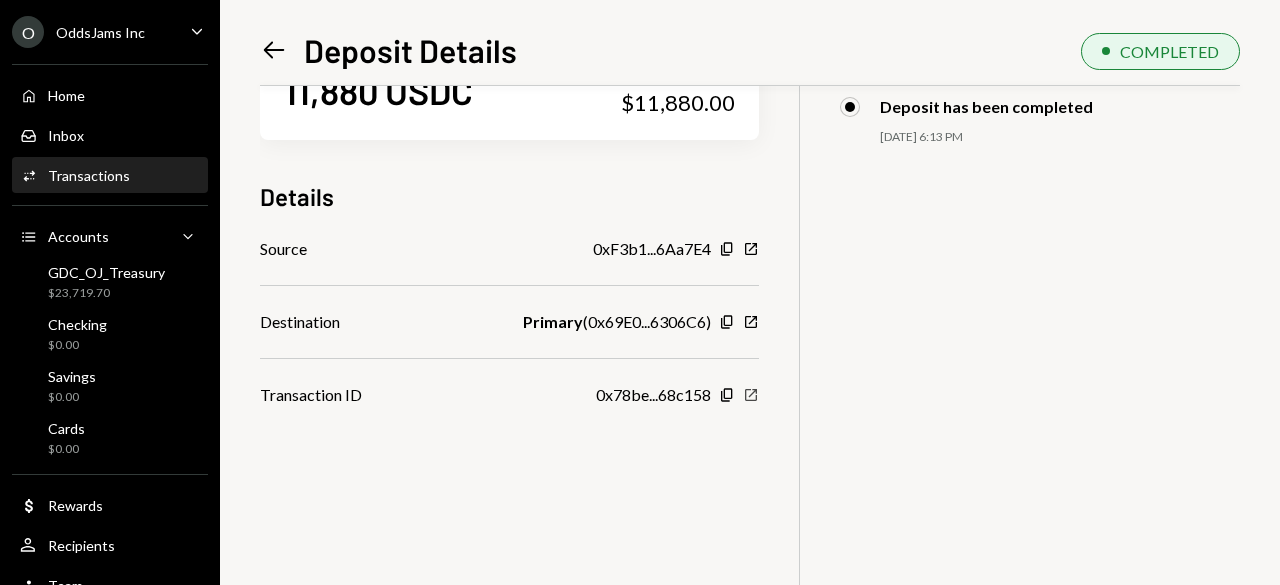 click on "New Window" 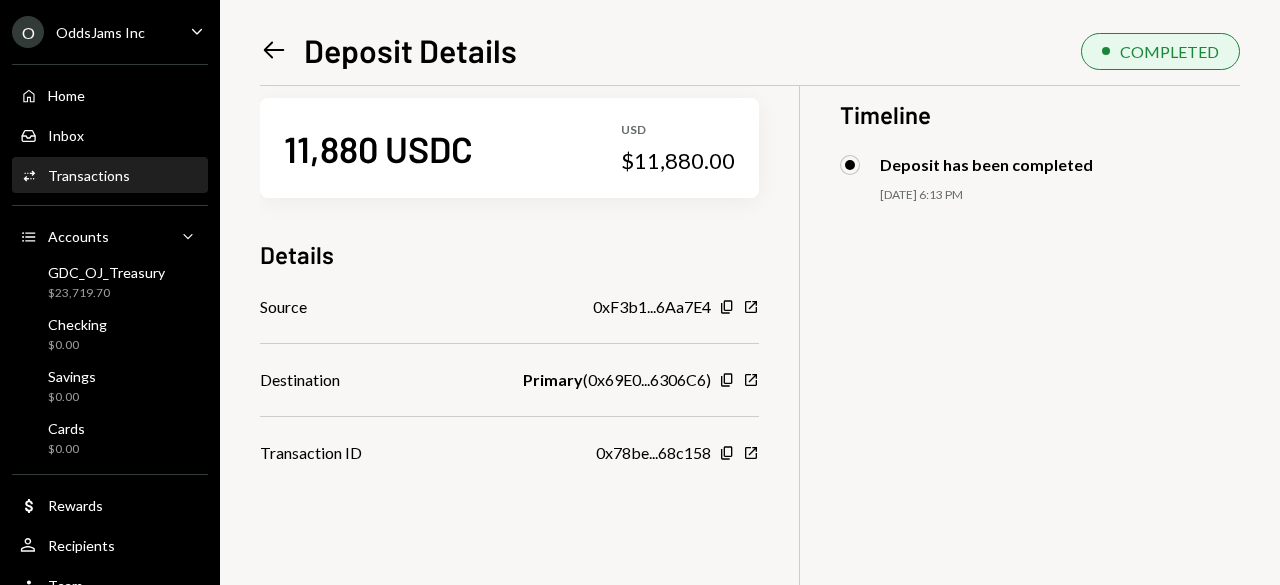 scroll, scrollTop: 0, scrollLeft: 0, axis: both 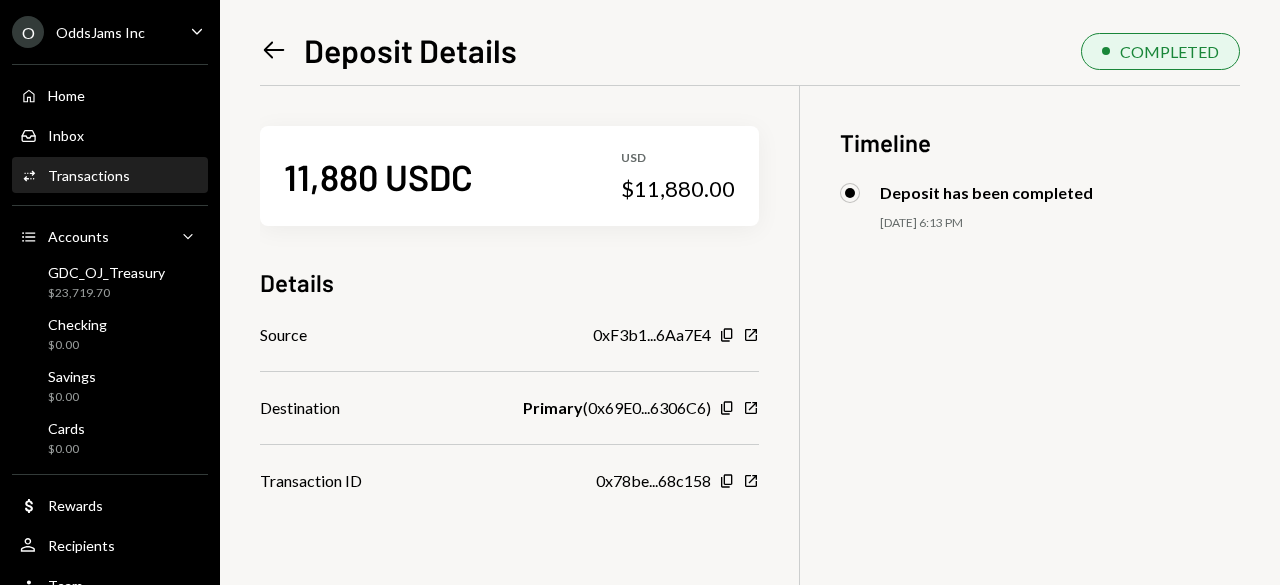 click on "Left Arrow Deposit Details COMPLETED 11,880  USDC USD $11,880.00 Details Source 0xF3b1...6Aa7E4 Copy New Window Destination Primary  ( 0x69E0...6306C6 ) Copy New Window Transaction ID 0x78be...68c158 Copy New Window Timeline Deposit has been completed 07/07/25 6:13 PM" at bounding box center [750, 292] 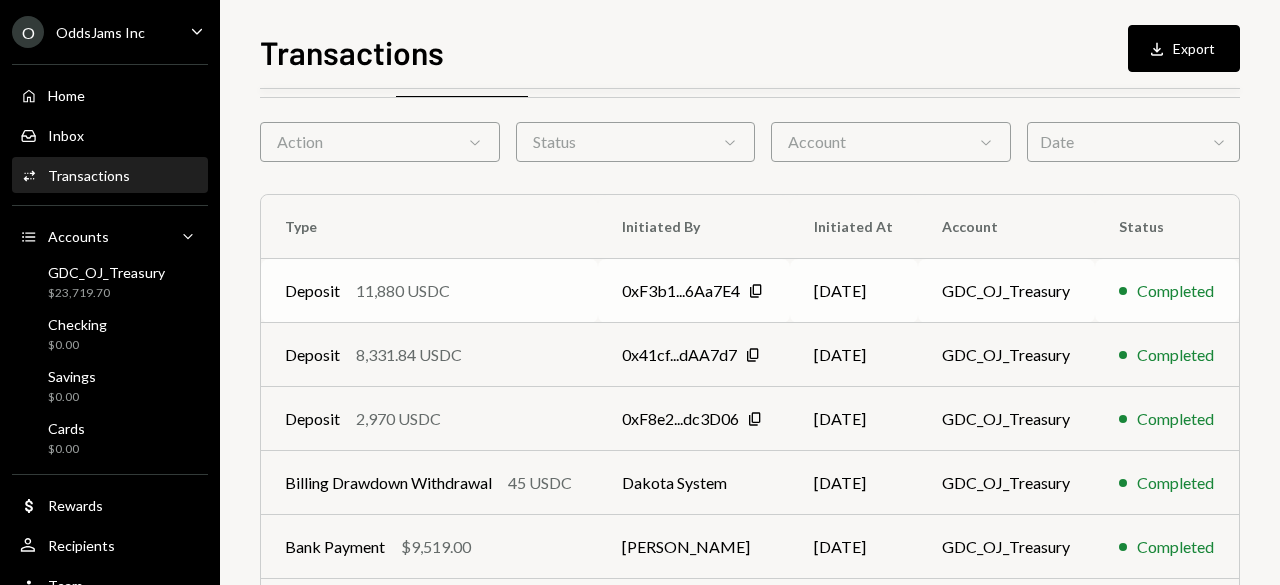 scroll, scrollTop: 100, scrollLeft: 0, axis: vertical 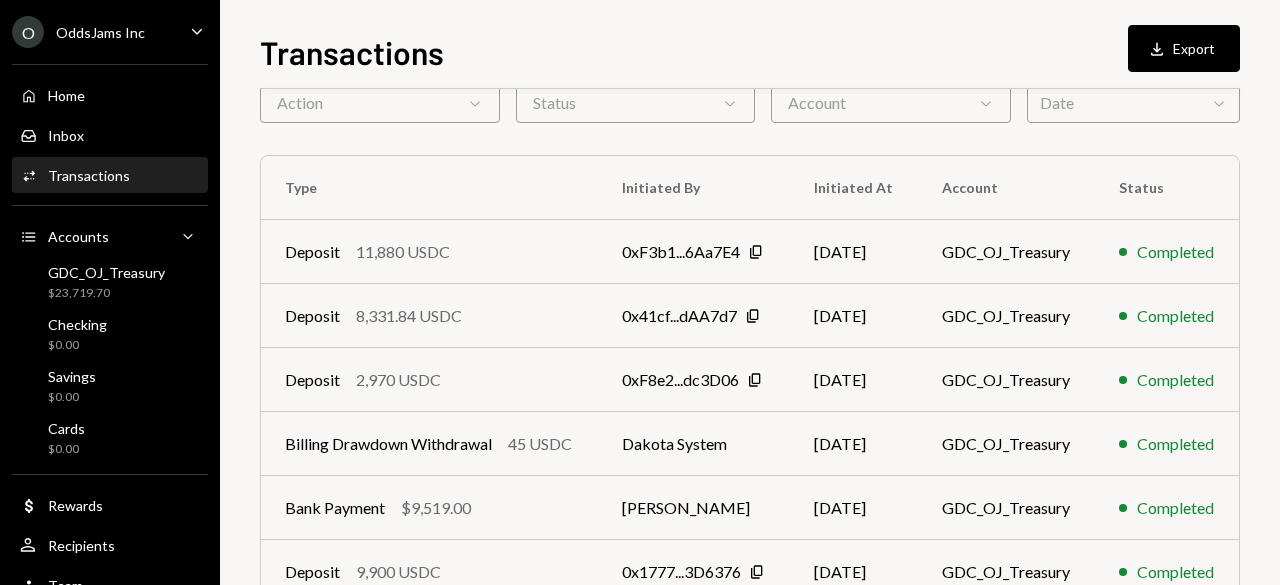click on "Action Chevron Down" at bounding box center (380, 103) 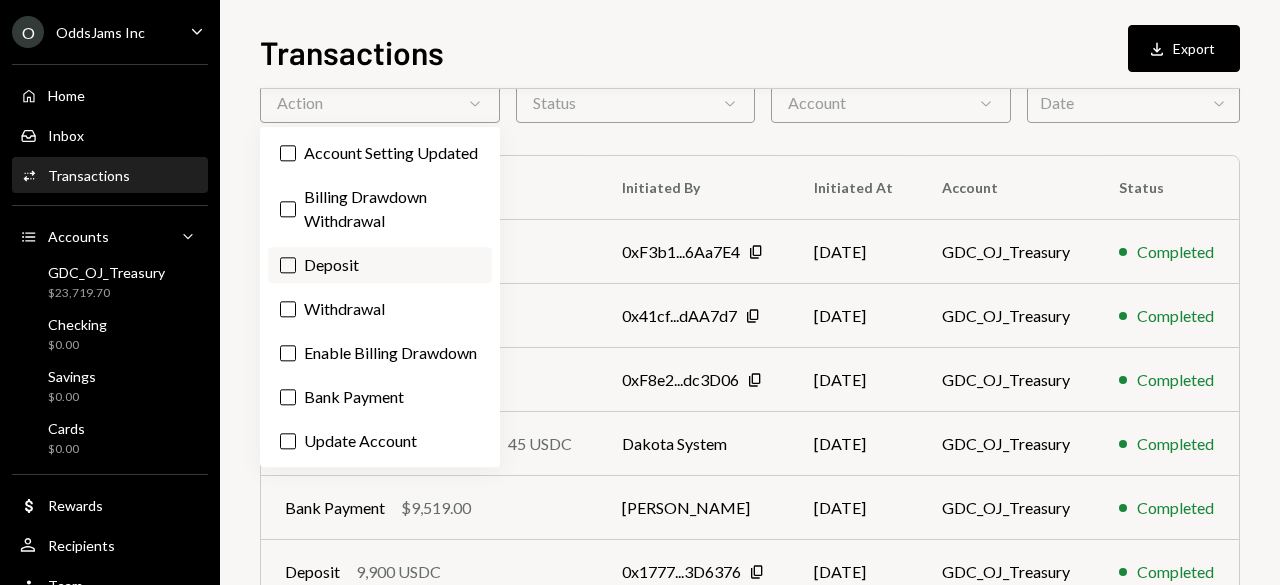click on "Deposit" at bounding box center (380, 265) 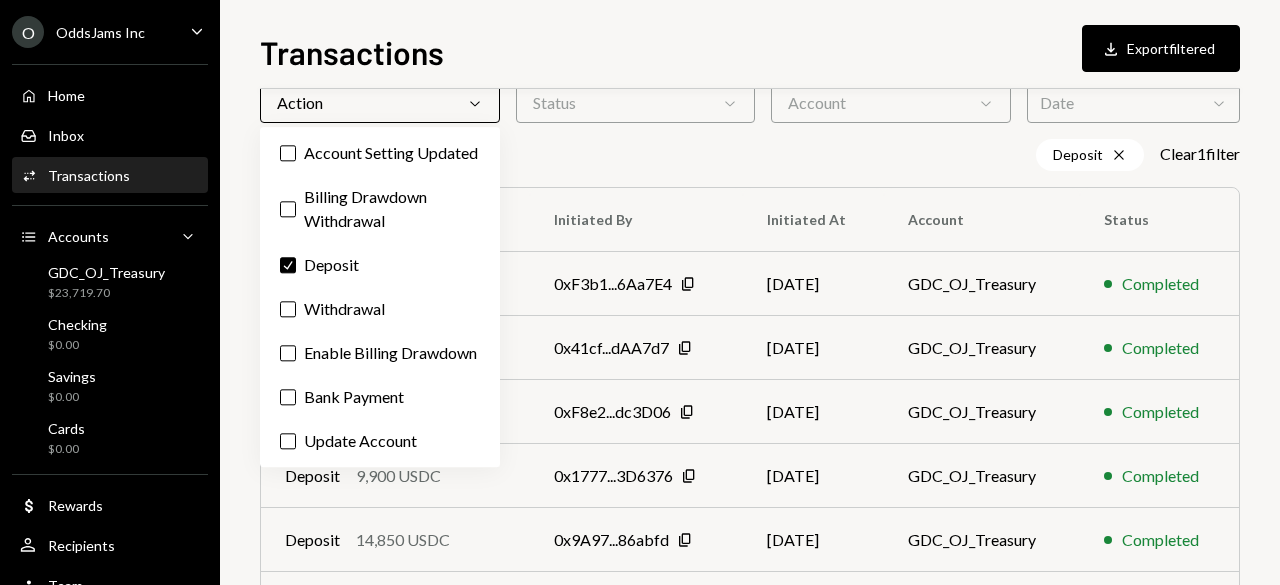 click on "Status Chevron Down" at bounding box center (636, 103) 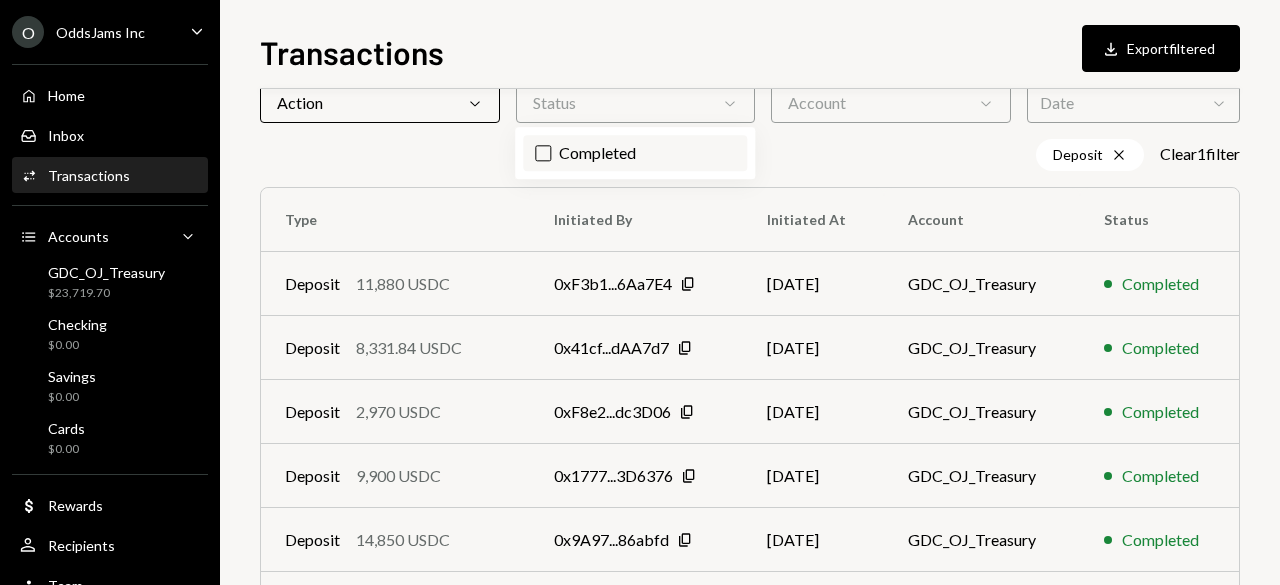 click on "Completed" at bounding box center [635, 153] 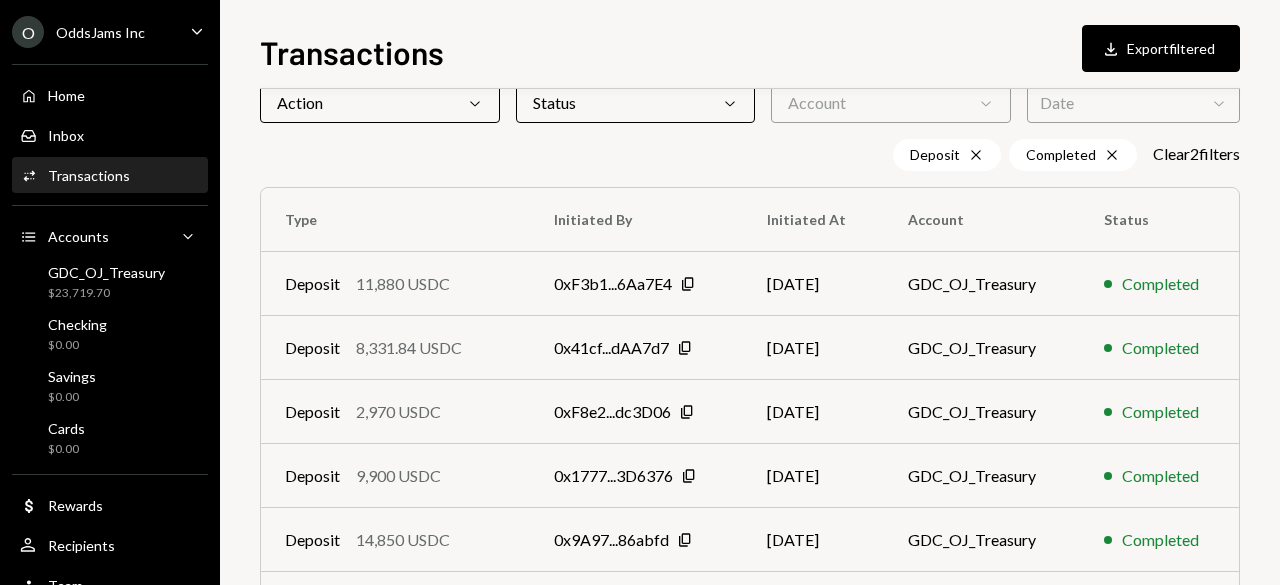 click on "Transactions Download Export  filtered Transactions All Activity Action Chevron Down Status Chevron Down Account Chevron Down Date Chevron Down Deposit Cross Completed Cross Clear  2  filter s Type Initiated By Initiated At Account Status Deposit 11,880  USDC 0xF3b1...6Aa7E4 Copy 07/07/2025 GDC_OJ_Treasury Completed Deposit 8,331.84  USDC 0x41cf...dAA7d7 Copy 06/30/2025 GDC_OJ_Treasury Completed Deposit 2,970  USDC 0xF8e2...dc3D06 Copy 06/30/2025 GDC_OJ_Treasury Completed Deposit 9,900  USDC 0x1777...3D6376 Copy 06/28/2025 GDC_OJ_Treasury Completed Deposit 14,850  USDC 0x9A97...86abfd Copy 06/26/2025 GDC_OJ_Treasury Completed Deposit 2,970  USDC 0x1Cd3...E5905C Copy 06/24/2025 GDC_OJ_Treasury Completed Deposit 2,490.0267  USDT 0x7647...3a3c1d Copy 06/24/2025 GDC_OJ_Treasury Completed Deposit 3,465  USDC 0x83Fb...fc0f0d Copy 06/09/2025 GDC_OJ_Treasury Completed Deposit 7,836.84  USDC 0x41cf...dAA7d7 Copy 05/30/2025 GDC_OJ_Treasury Completed Deposit 59,970  USDT 0xc039...B2C8b9 Copy 05/30/2025 GDC_OJ_Treasury" at bounding box center (750, 306) 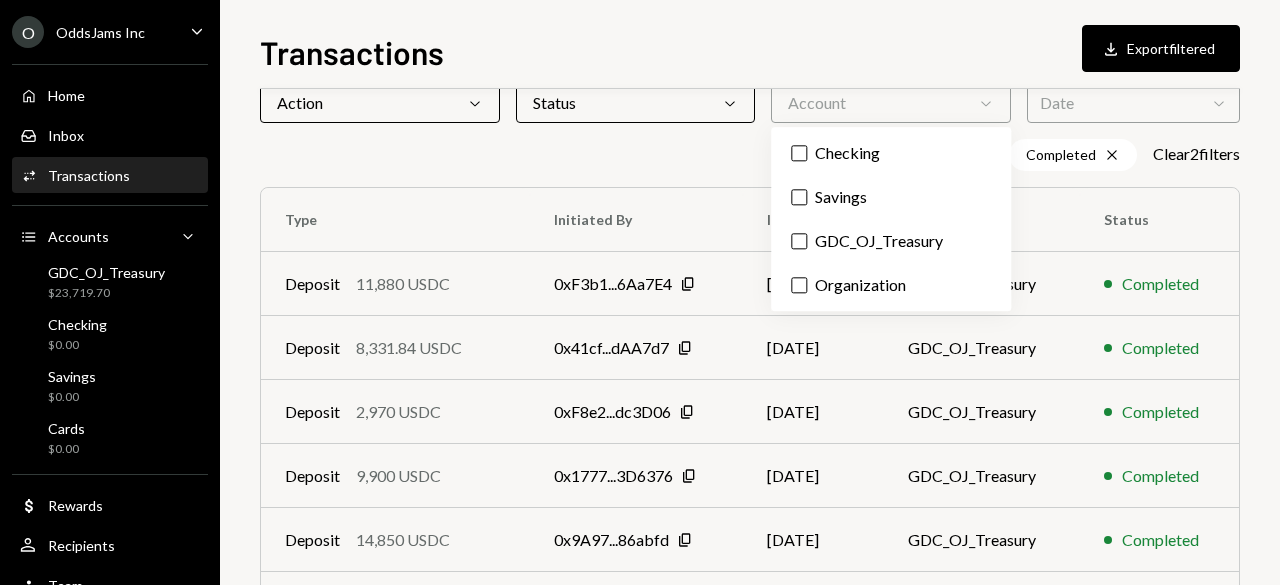 click on "Date Chevron Down" at bounding box center [1133, 103] 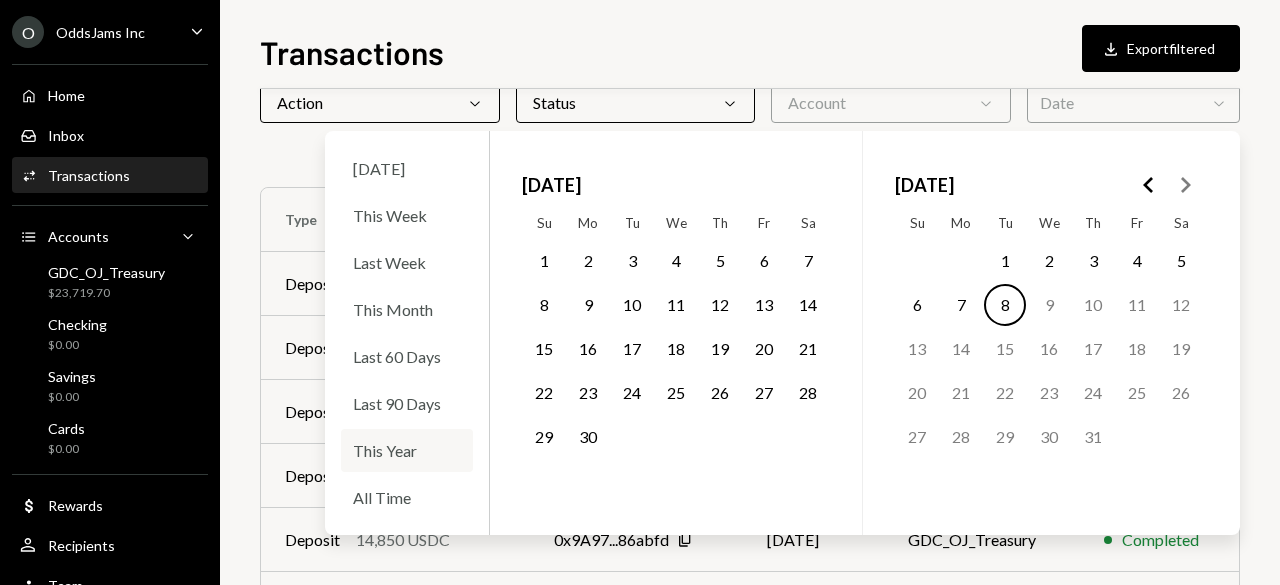click on "This Year" at bounding box center [407, 450] 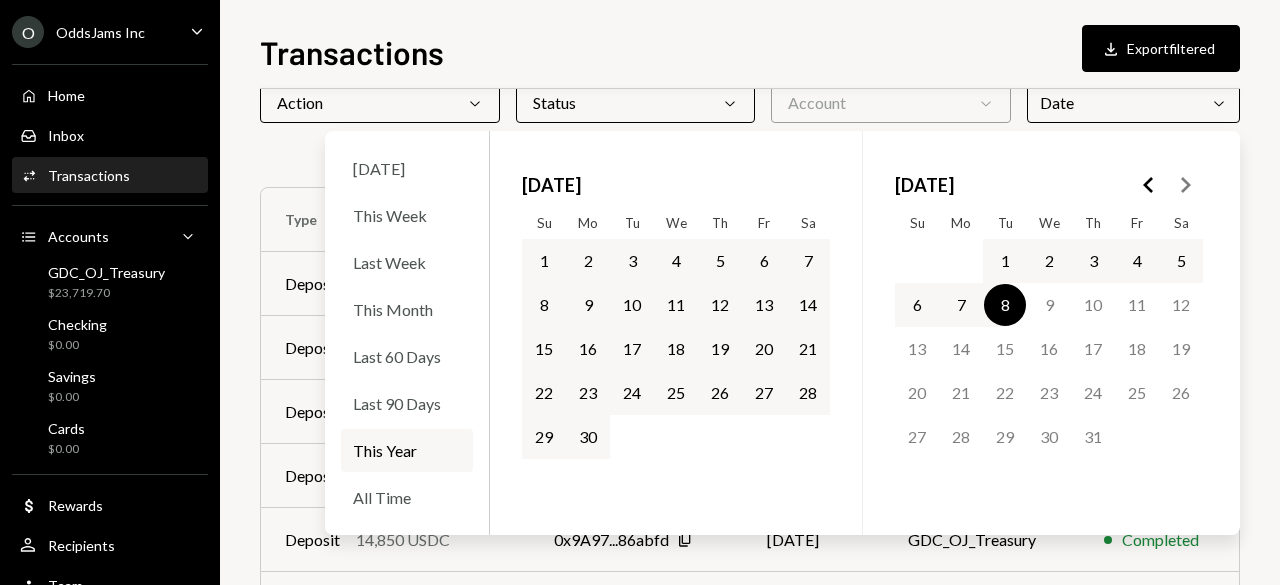 click on "This Year" at bounding box center [407, 450] 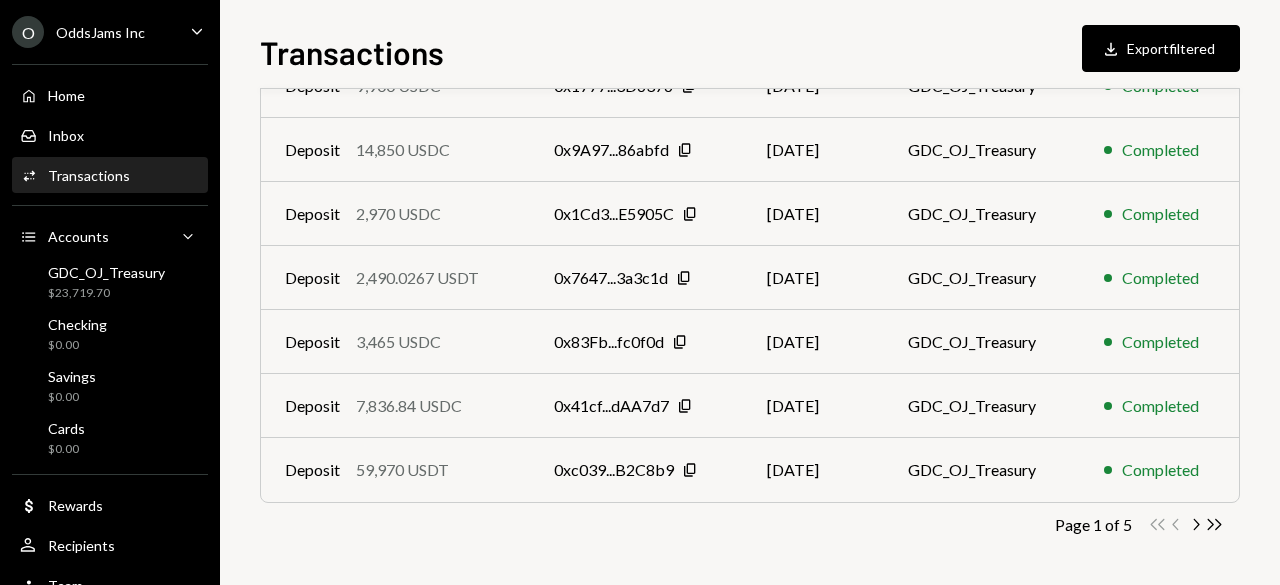 scroll, scrollTop: 90, scrollLeft: 0, axis: vertical 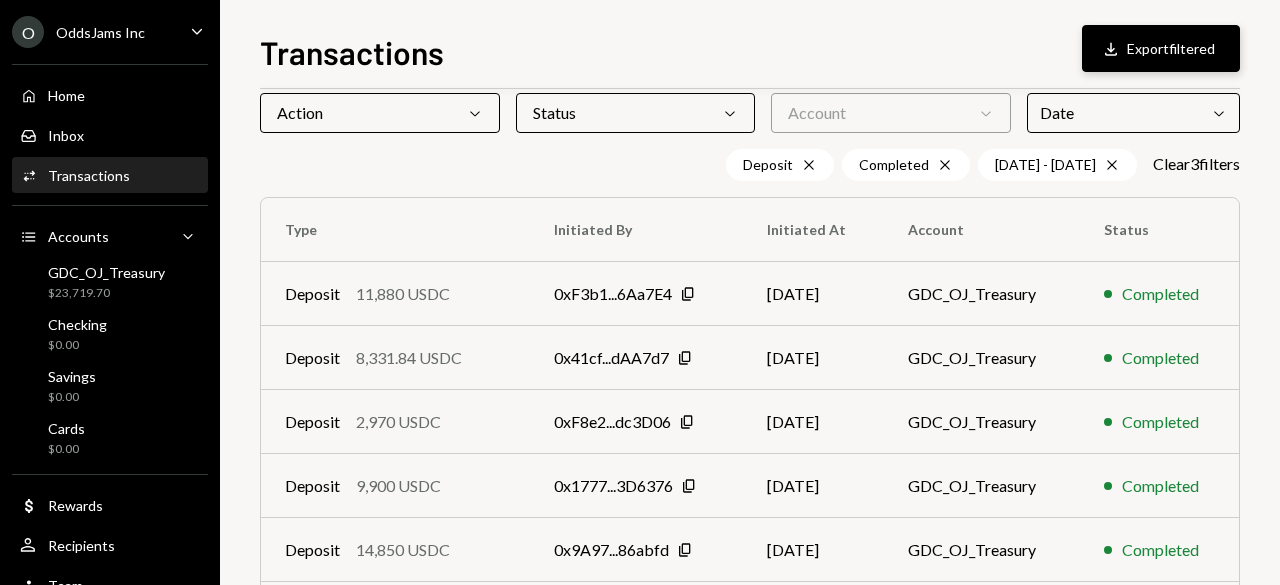 click on "Download Export  filtered" at bounding box center (1161, 48) 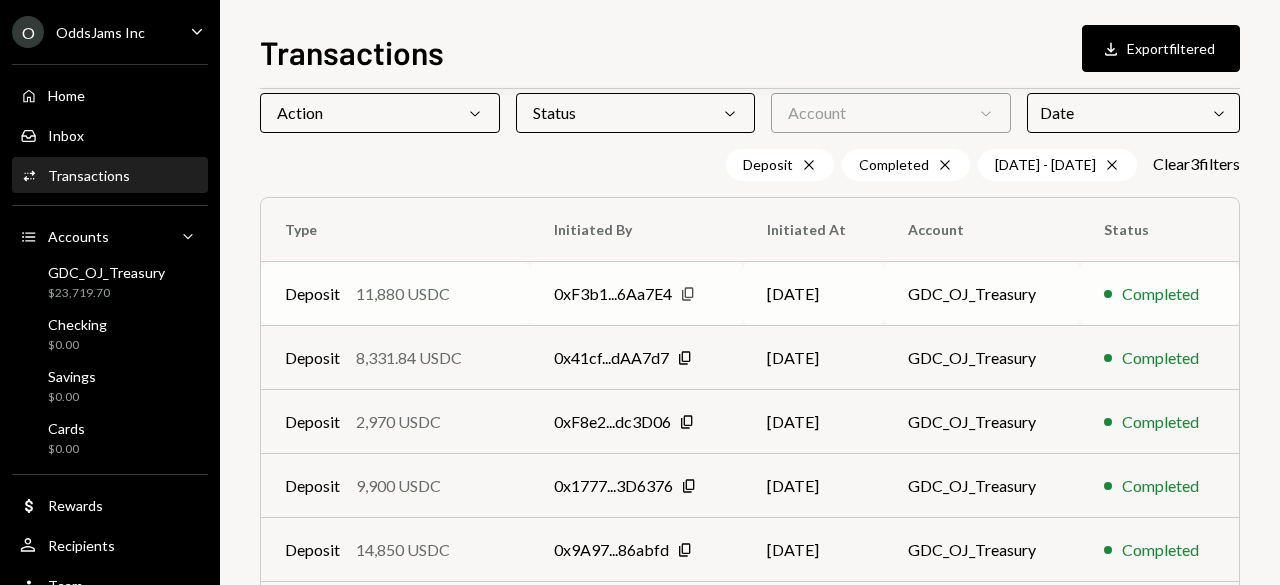 click on "Copy" 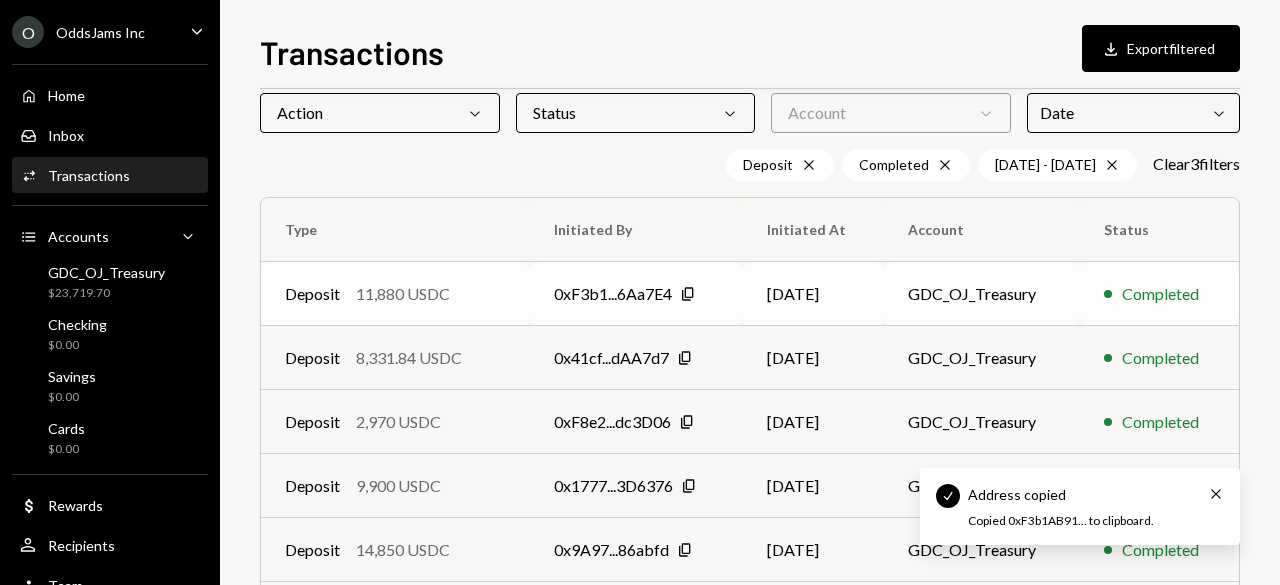 click on "0xF3b1...6Aa7E4" at bounding box center (613, 294) 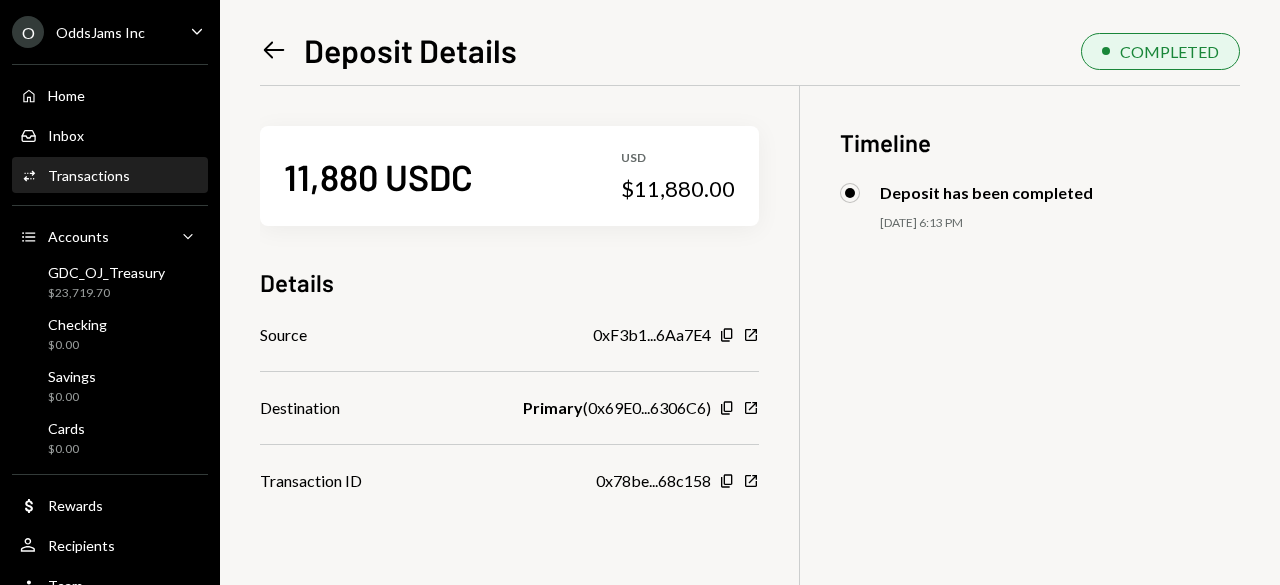 click on "0xF3b1...6Aa7E4" at bounding box center [652, 335] 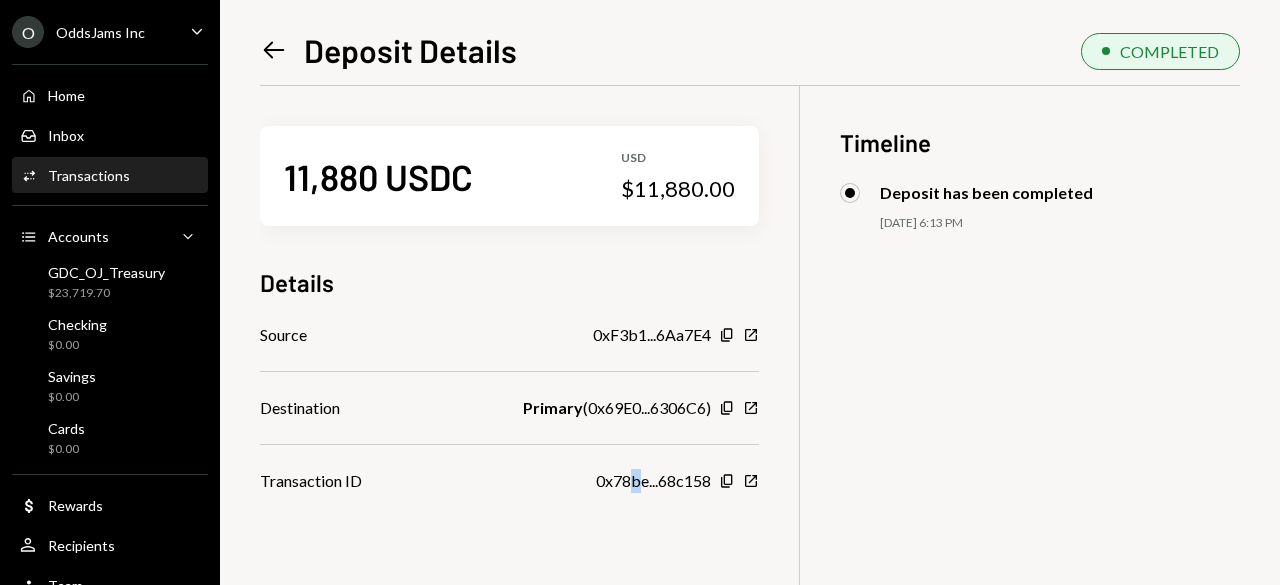 click on "0x78be...68c158" at bounding box center (653, 481) 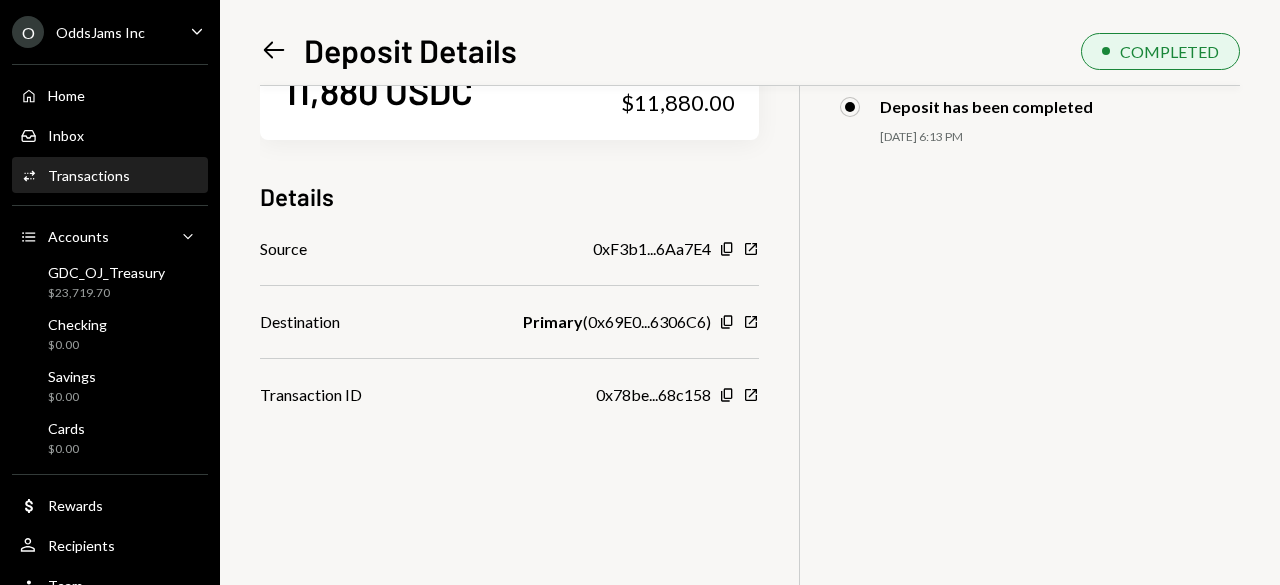 scroll, scrollTop: 0, scrollLeft: 0, axis: both 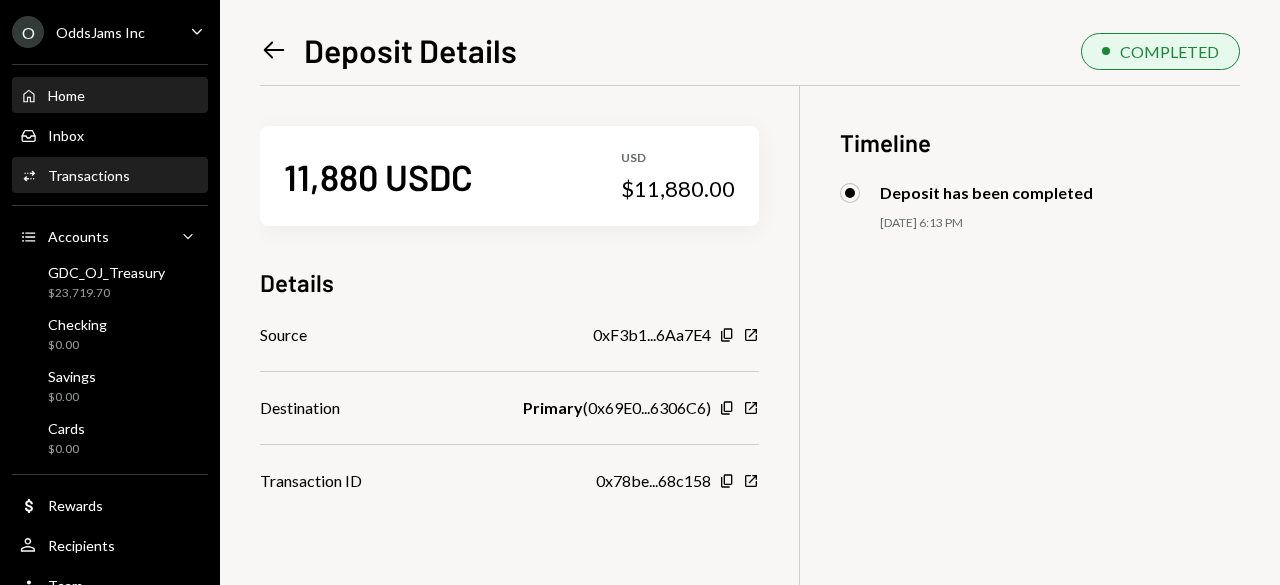 click on "Home" at bounding box center [66, 95] 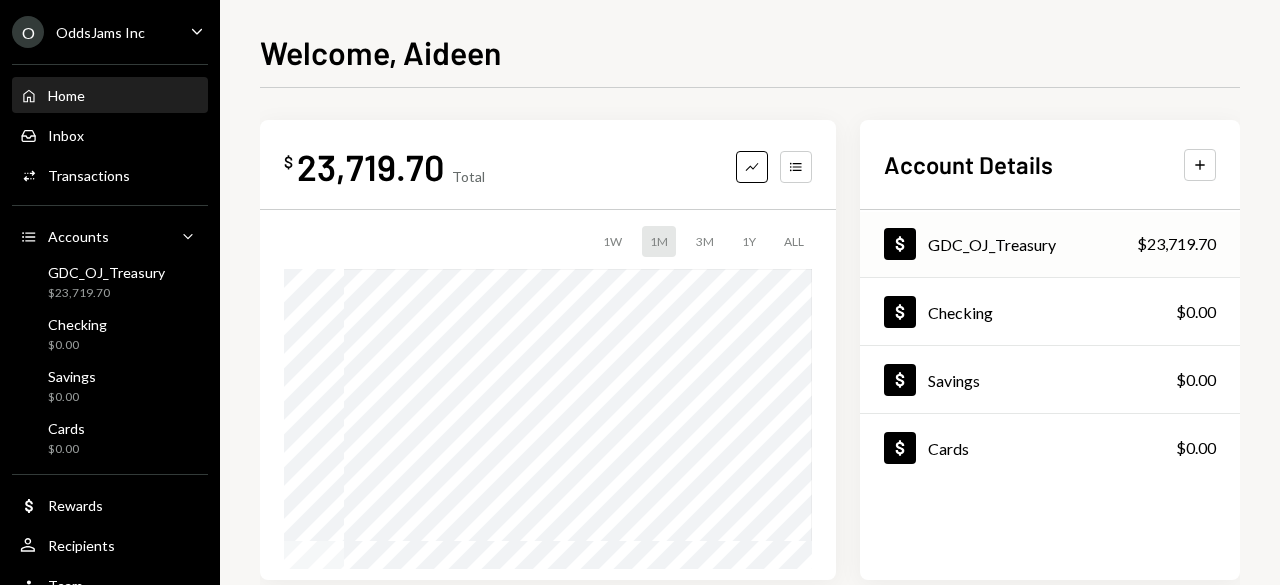 click on "GDC_OJ_Treasury" at bounding box center (992, 244) 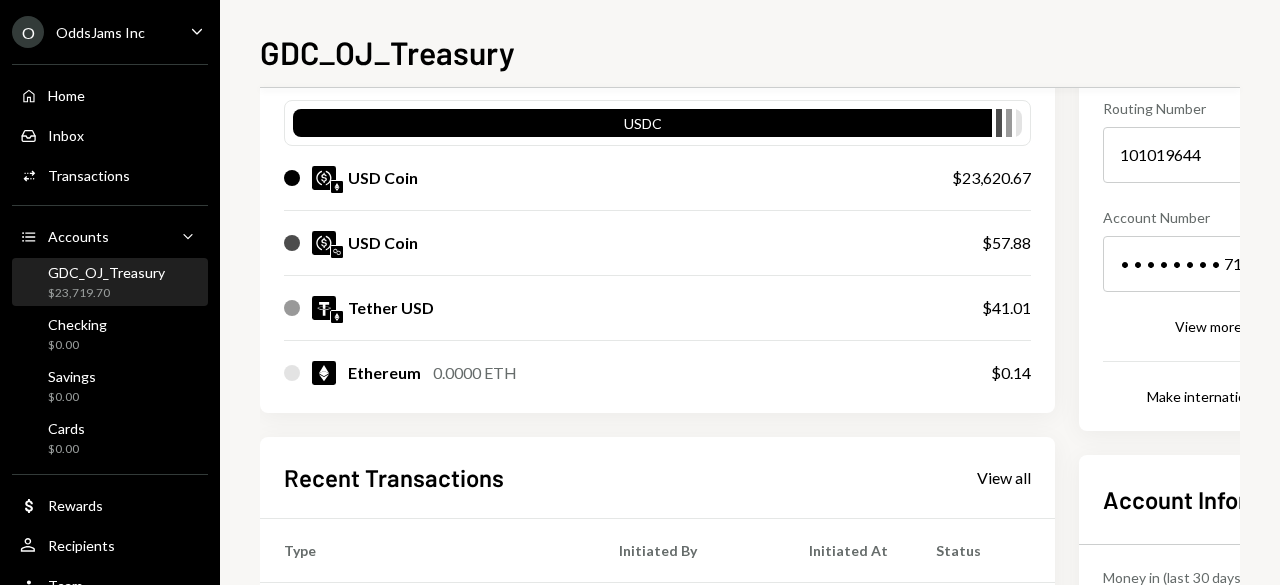 scroll, scrollTop: 200, scrollLeft: 0, axis: vertical 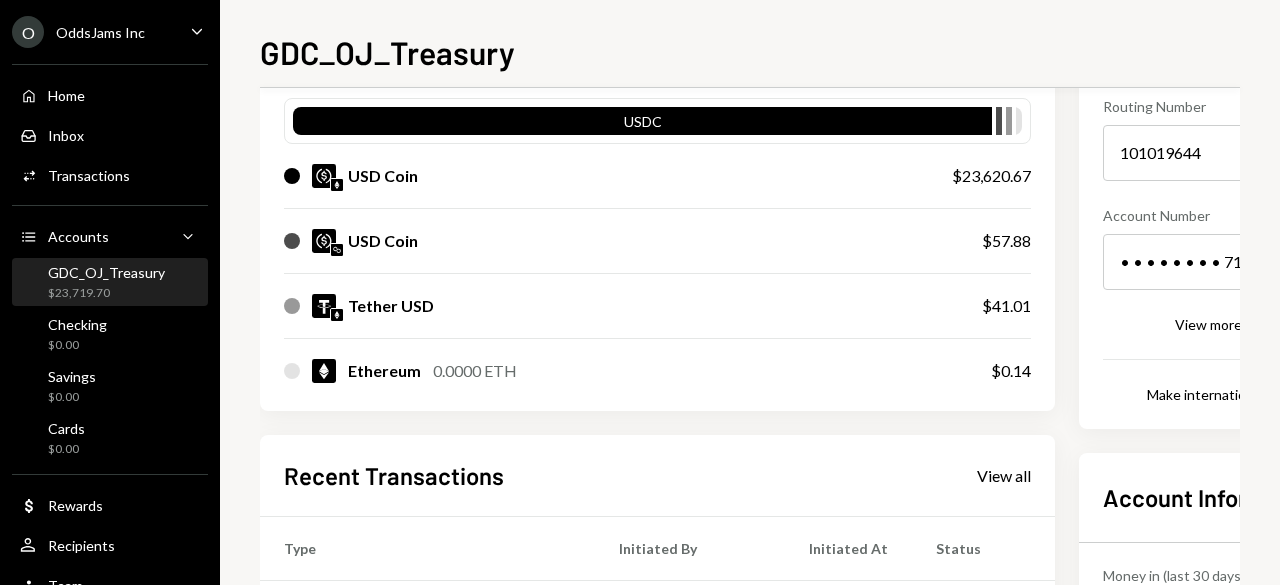 click on "USD Coin" at bounding box center (383, 176) 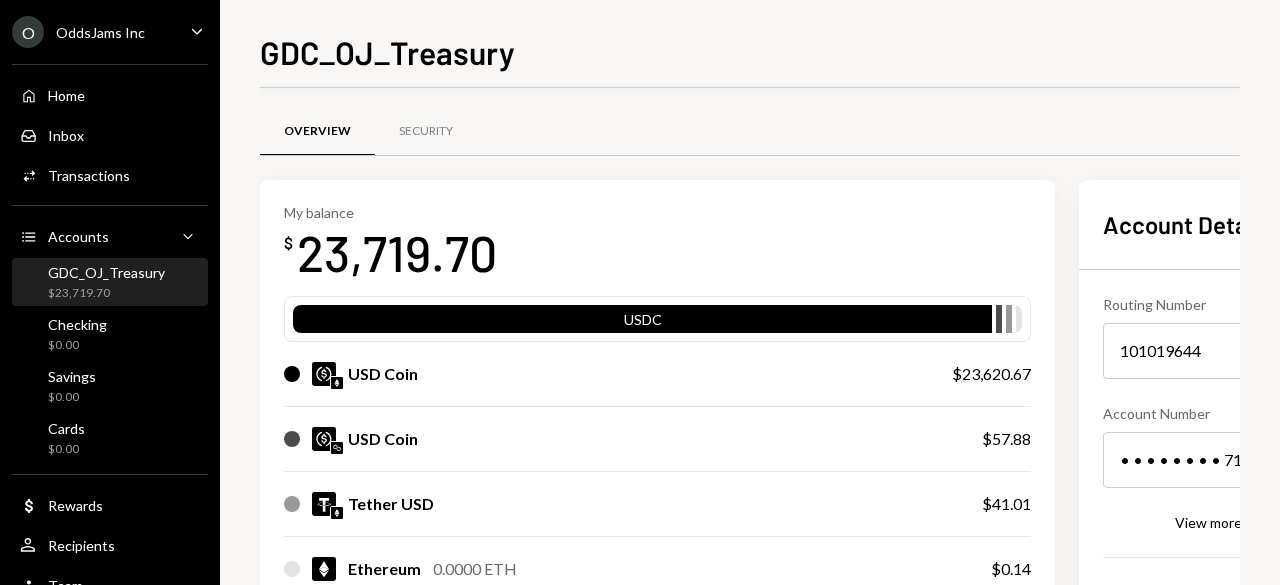 scroll, scrollTop: 0, scrollLeft: 0, axis: both 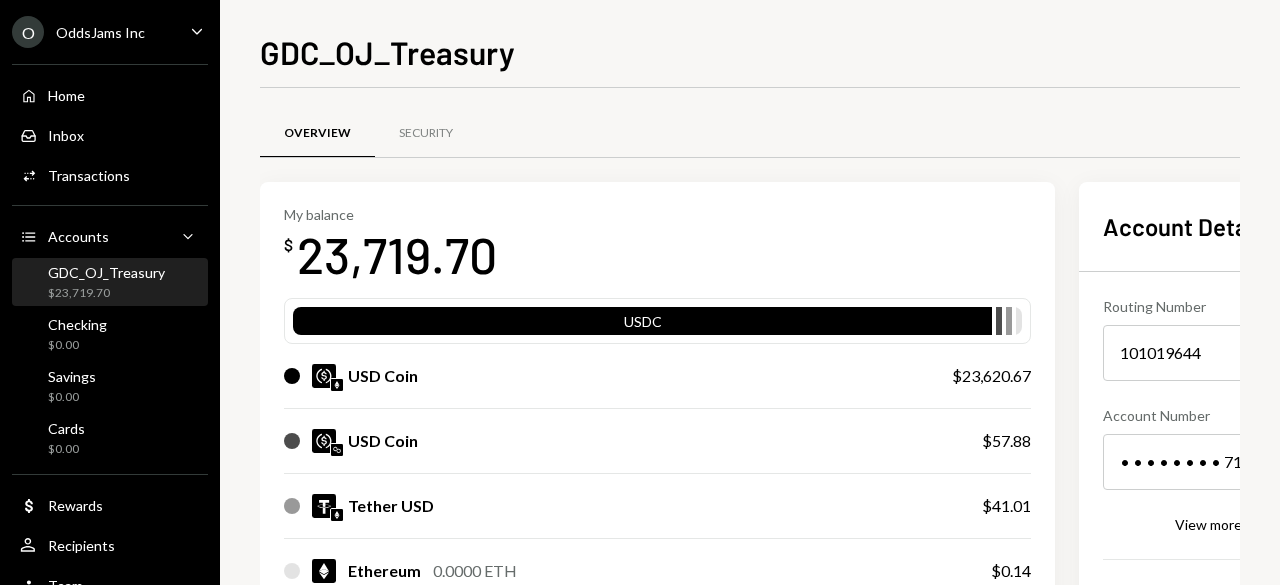click on "USDC" at bounding box center (642, 325) 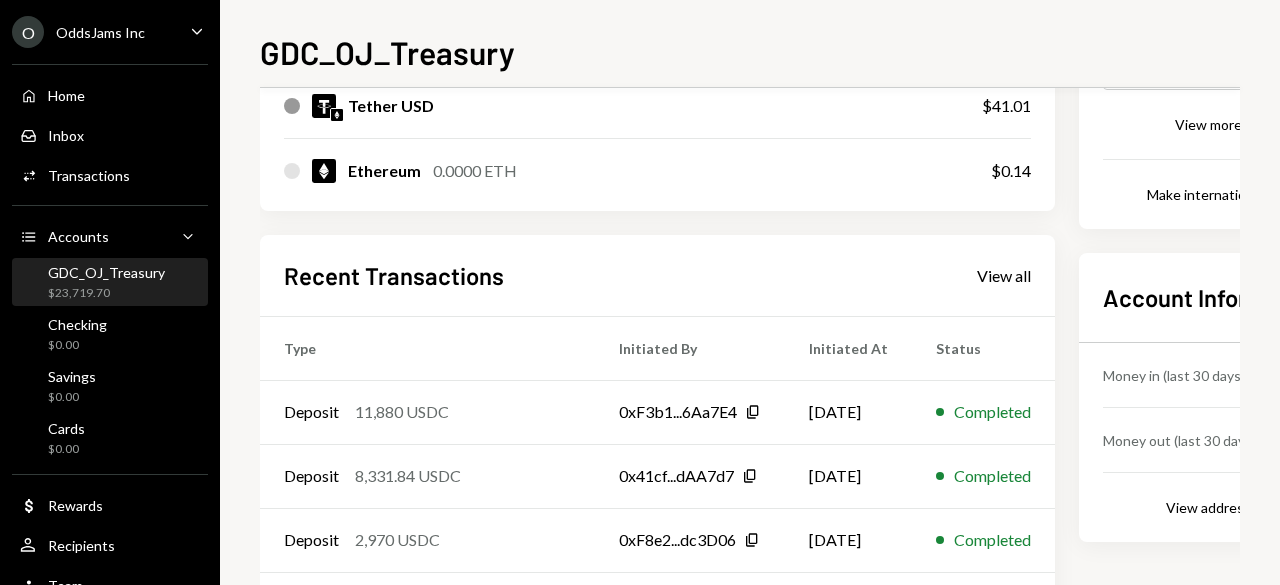 scroll, scrollTop: 553, scrollLeft: 0, axis: vertical 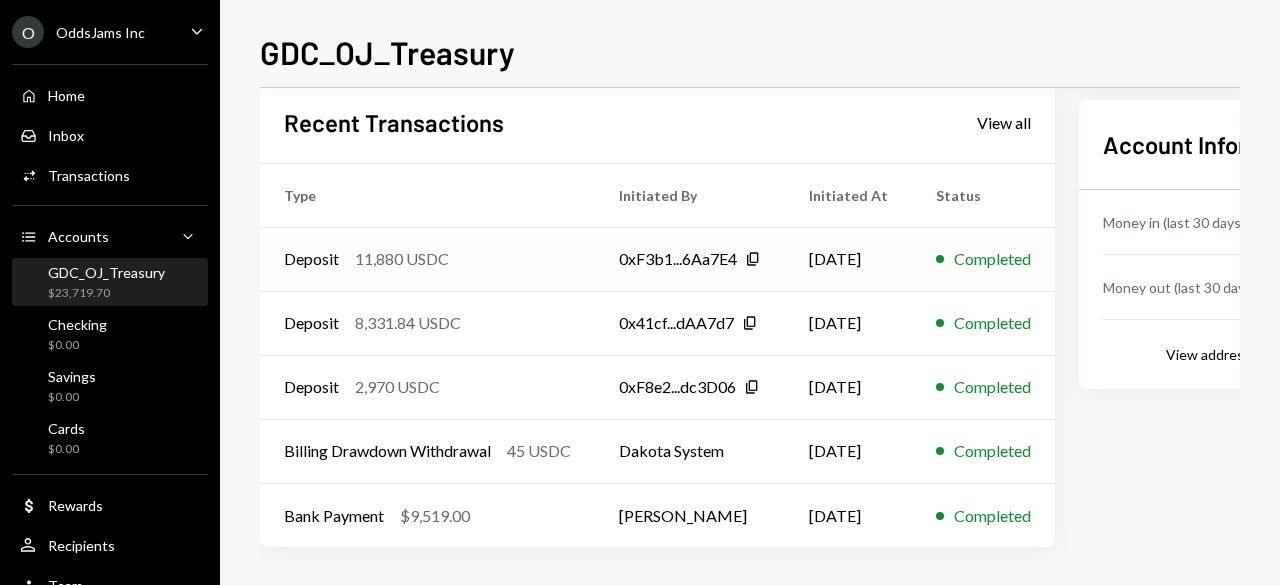 click on "Completed" at bounding box center [992, 259] 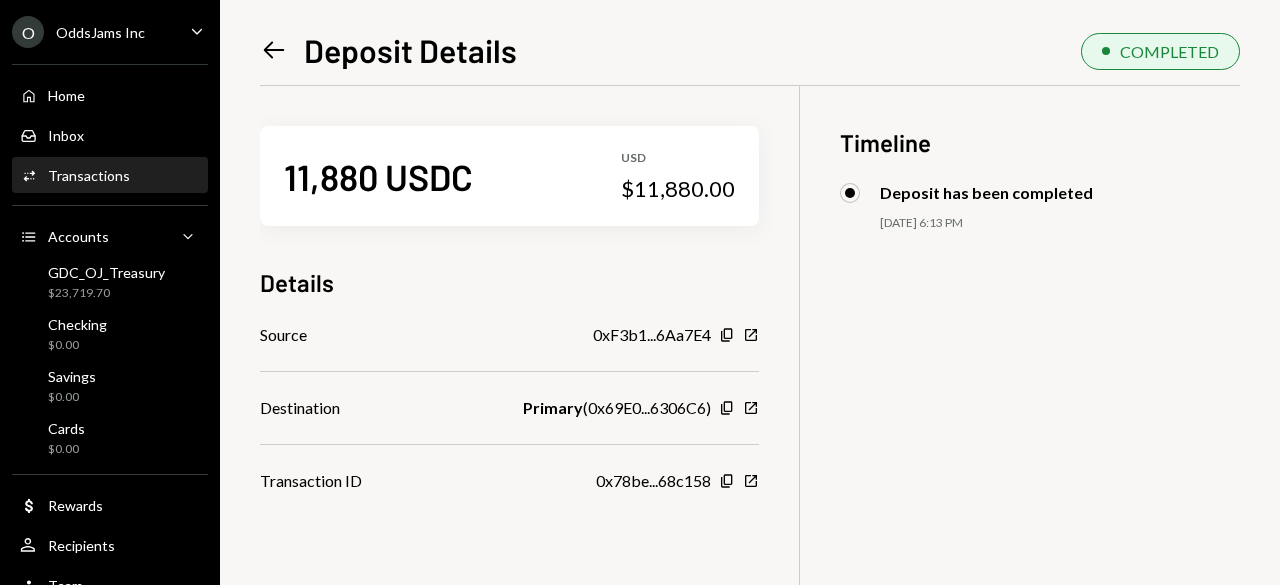 click on "COMPLETED" at bounding box center (1169, 51) 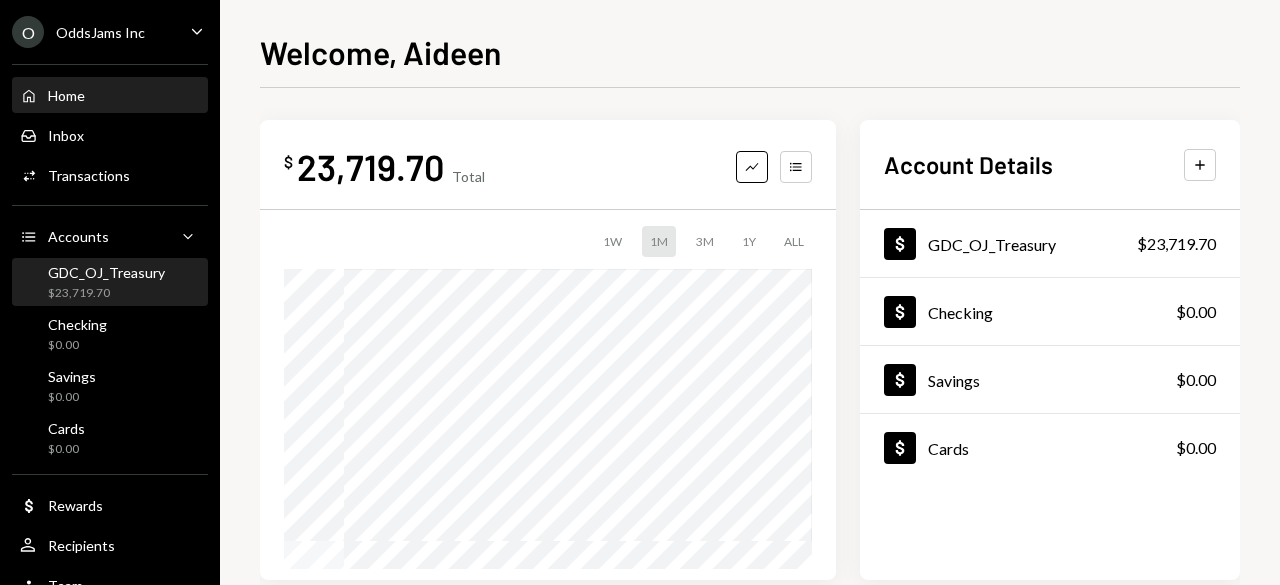click on "GDC_OJ_Treasury" at bounding box center (106, 272) 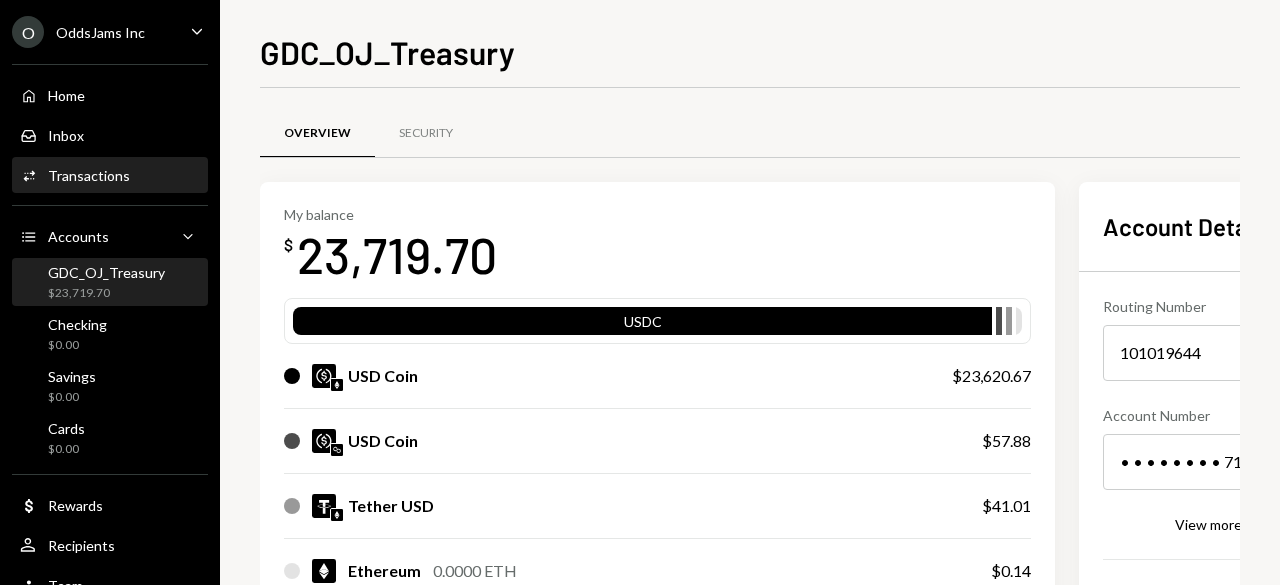 click on "Transactions" at bounding box center [89, 175] 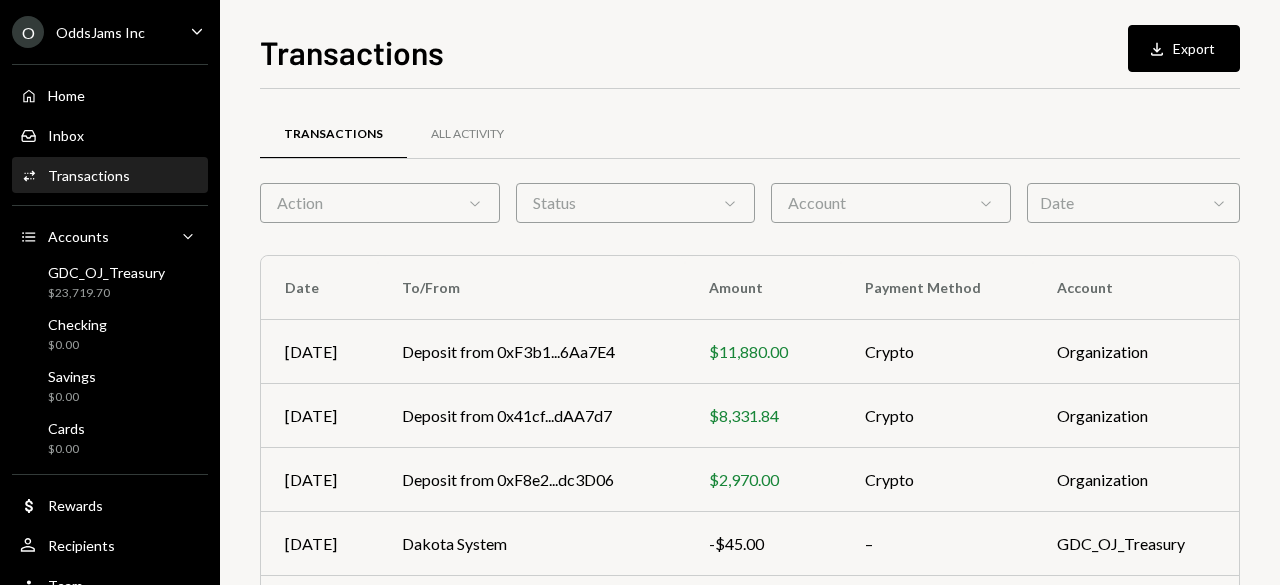 click on "Date Chevron Down" at bounding box center (1133, 203) 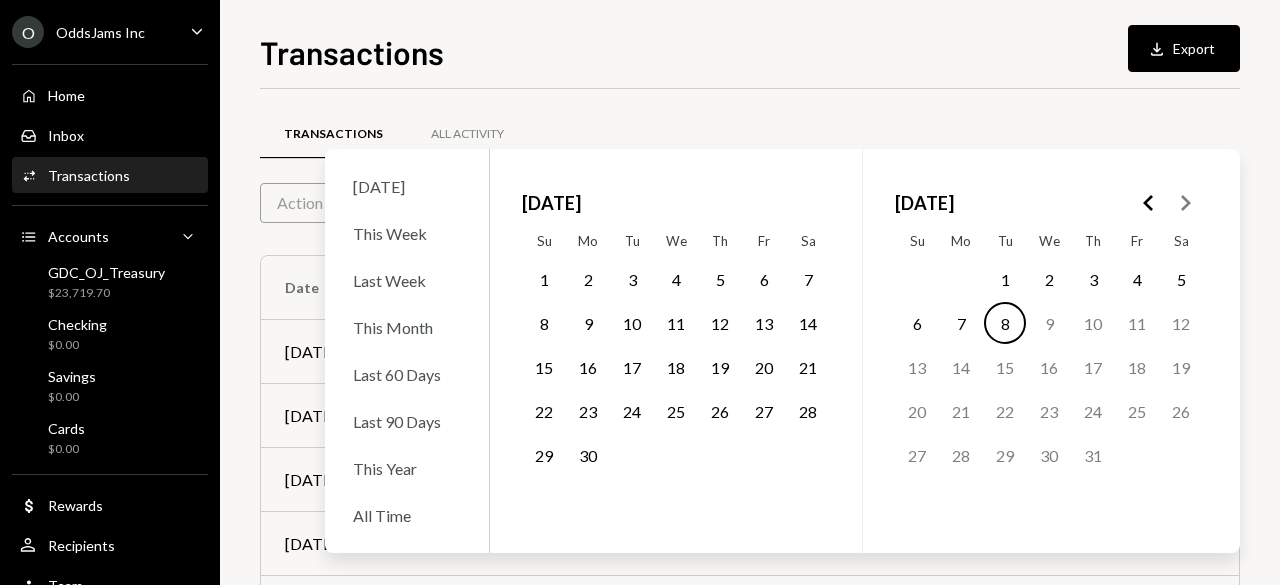 click 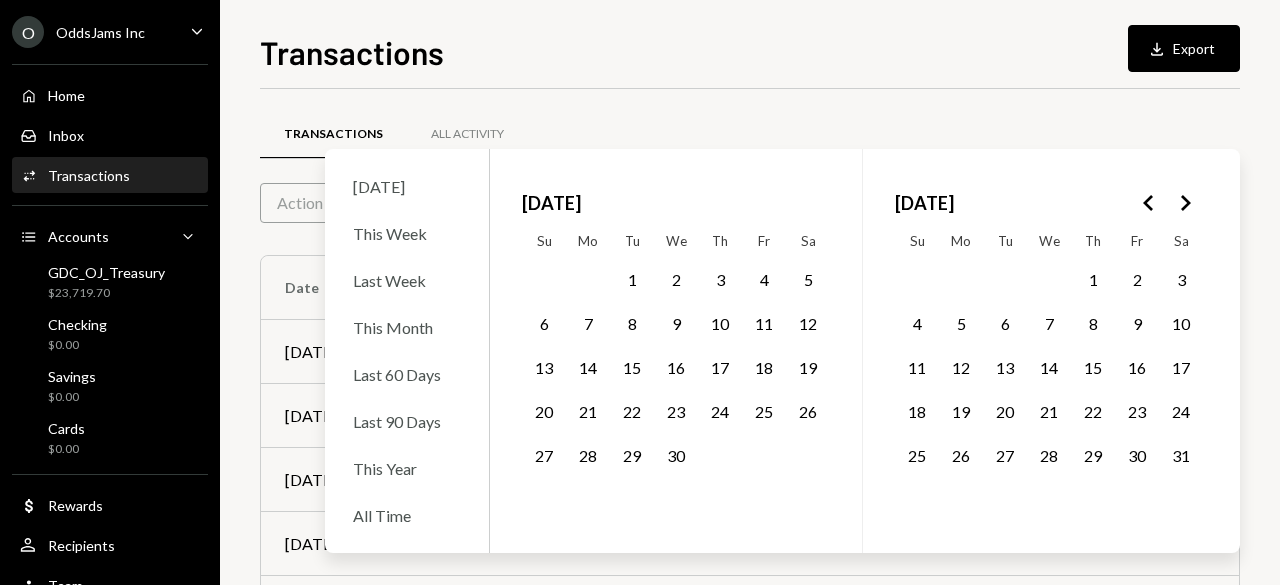 click 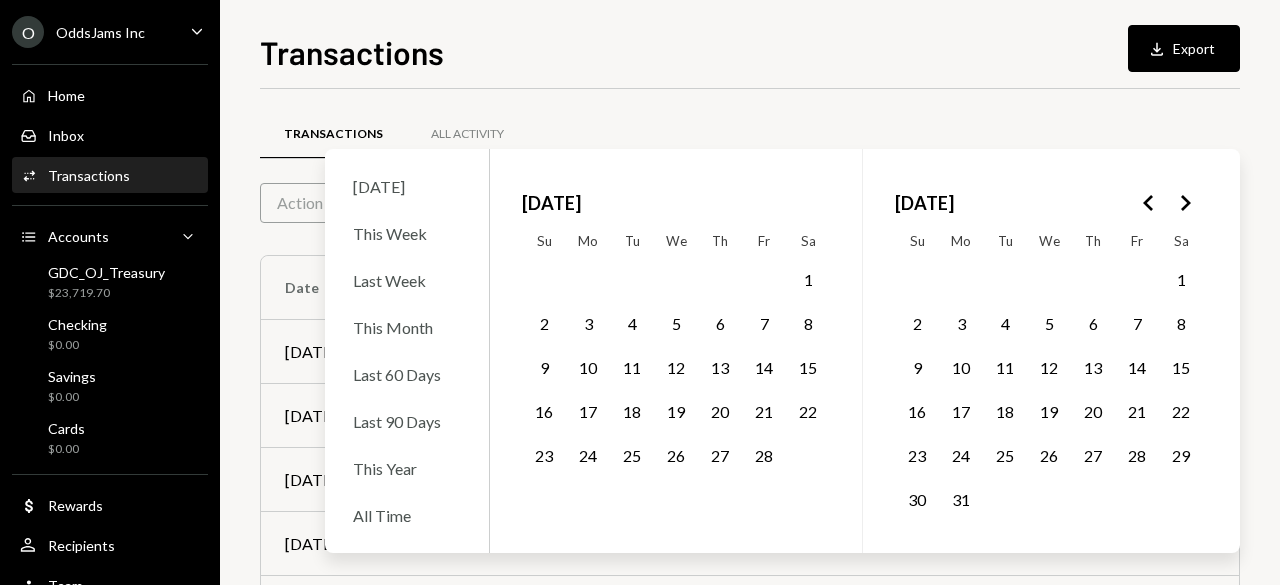 click 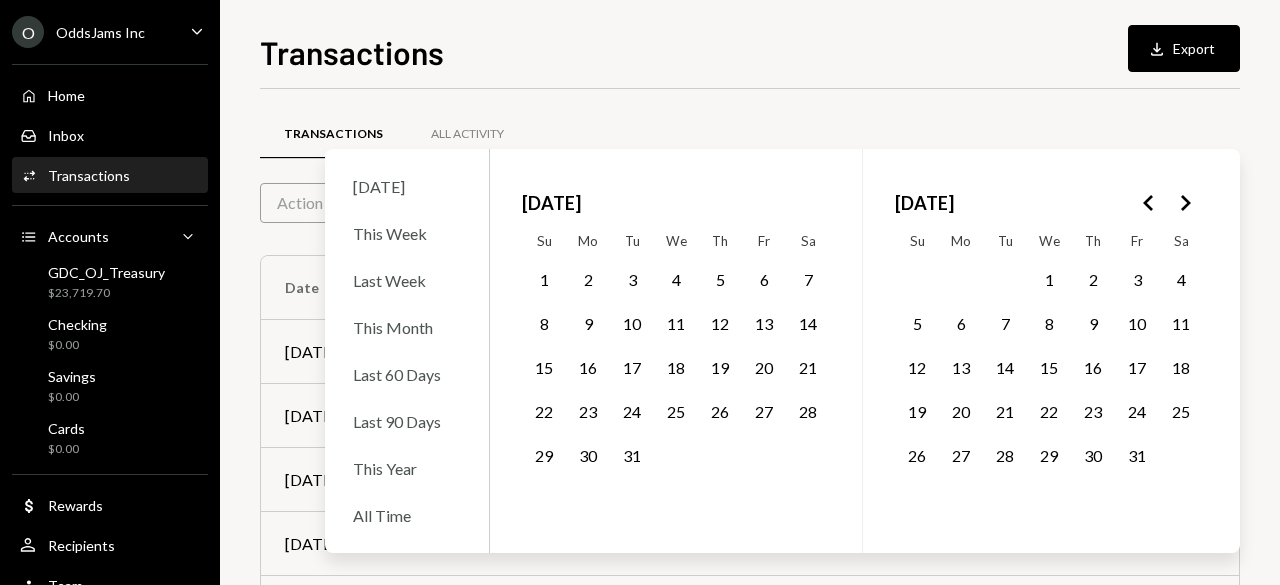 click 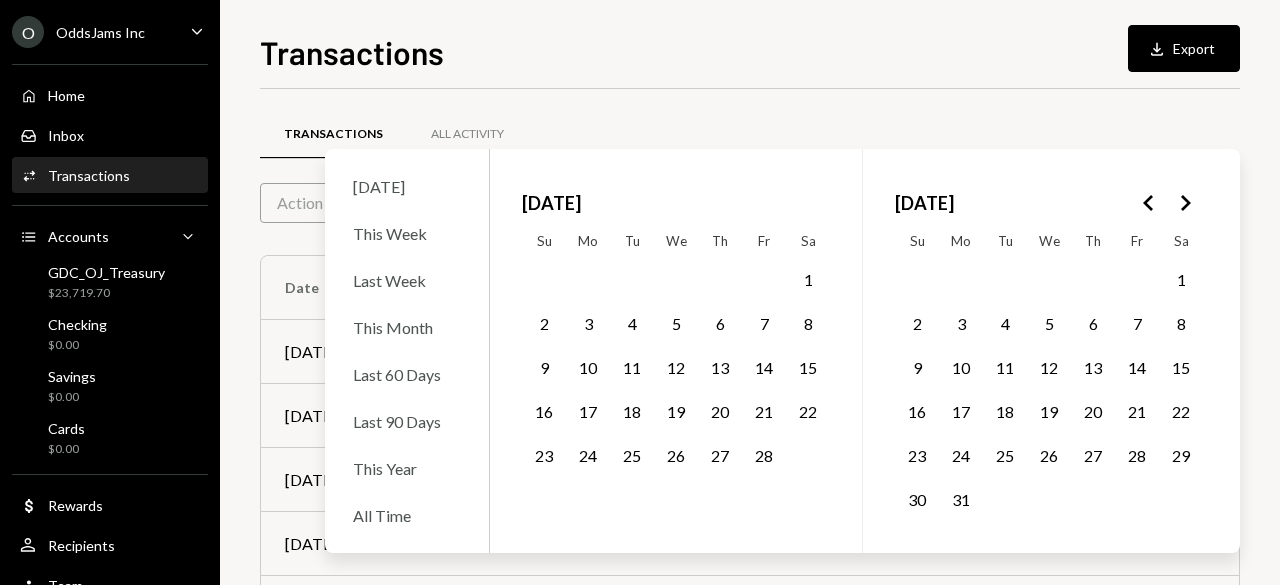 click on "1" at bounding box center (1181, 279) 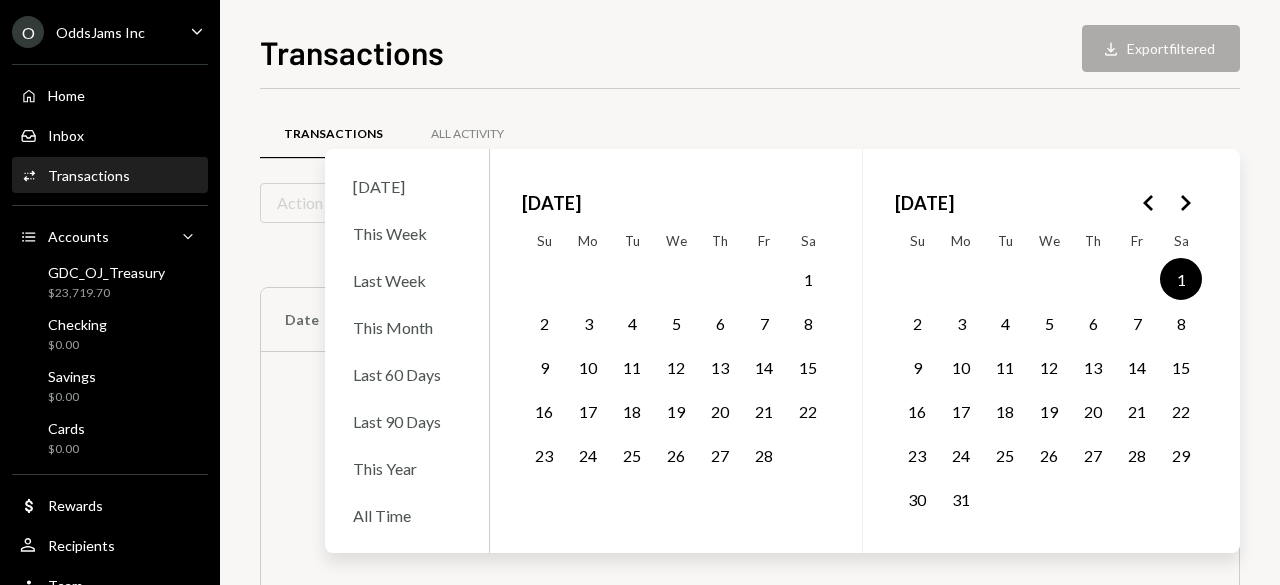 scroll, scrollTop: 0, scrollLeft: 0, axis: both 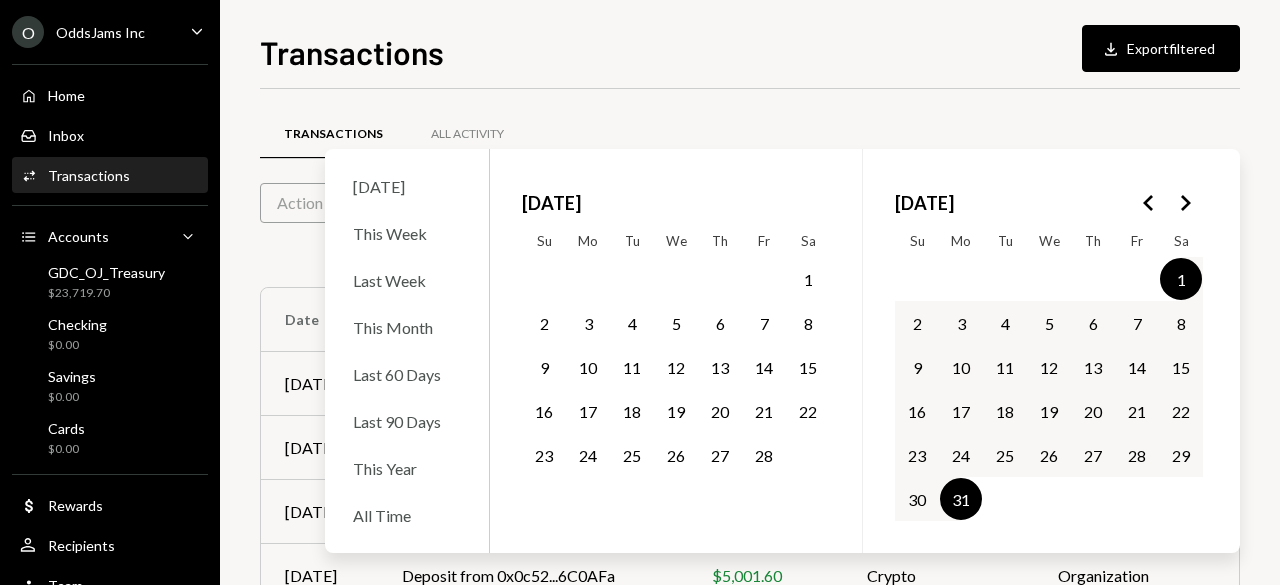 click on "Transactions All Activity" at bounding box center (750, 134) 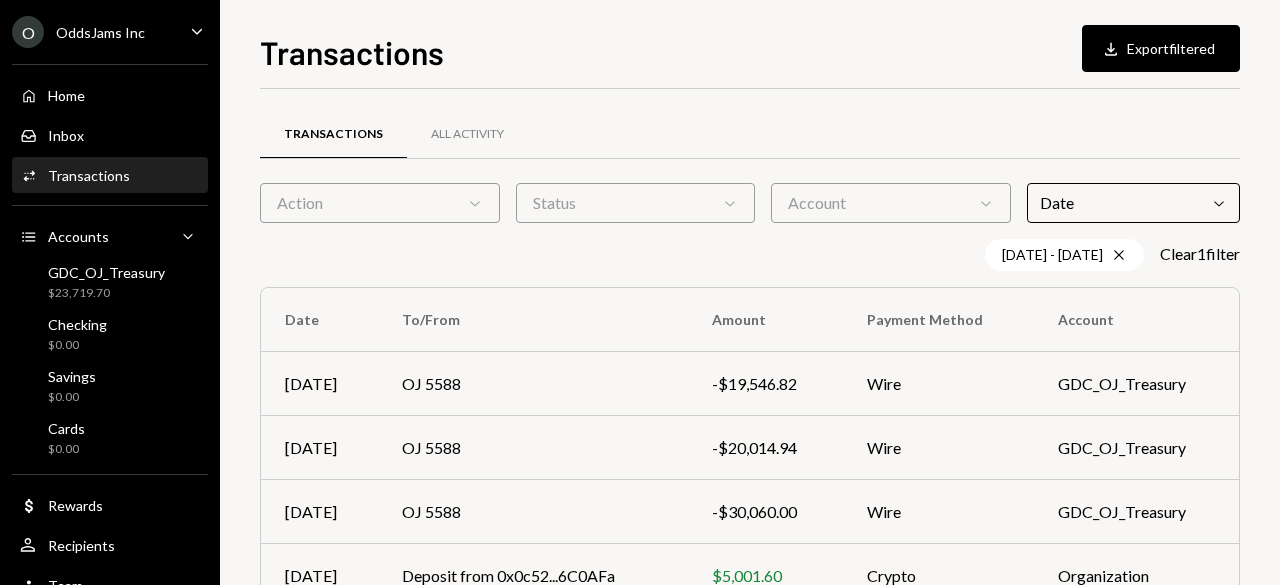 drag, startPoint x: 380, startPoint y: 214, endPoint x: 392, endPoint y: 216, distance: 12.165525 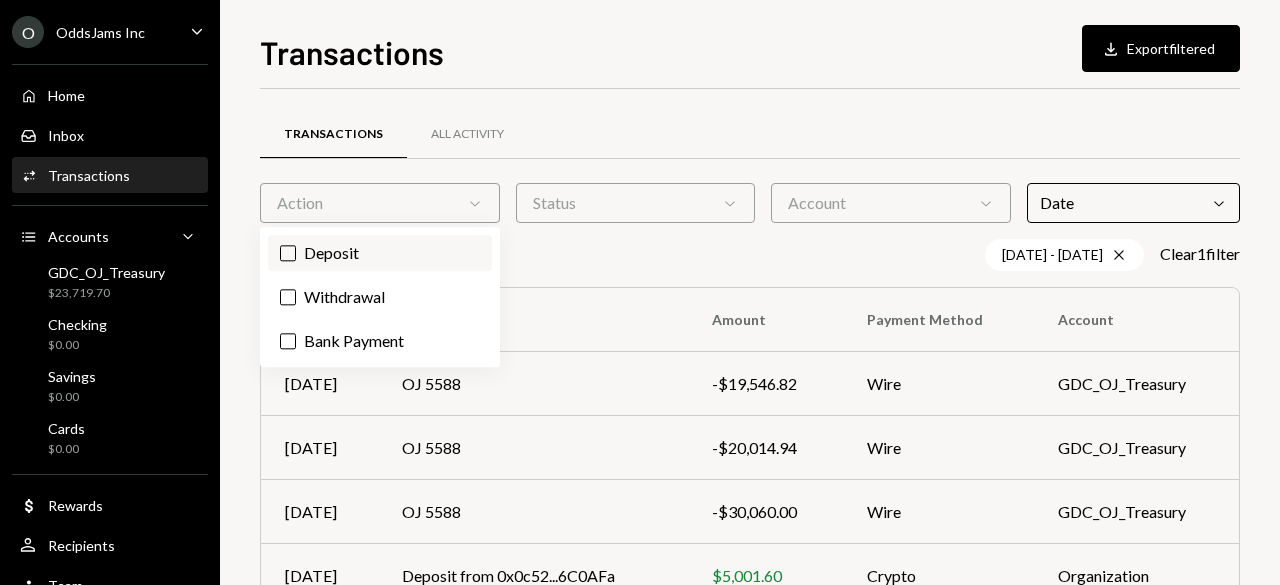 click on "Deposit" at bounding box center (380, 253) 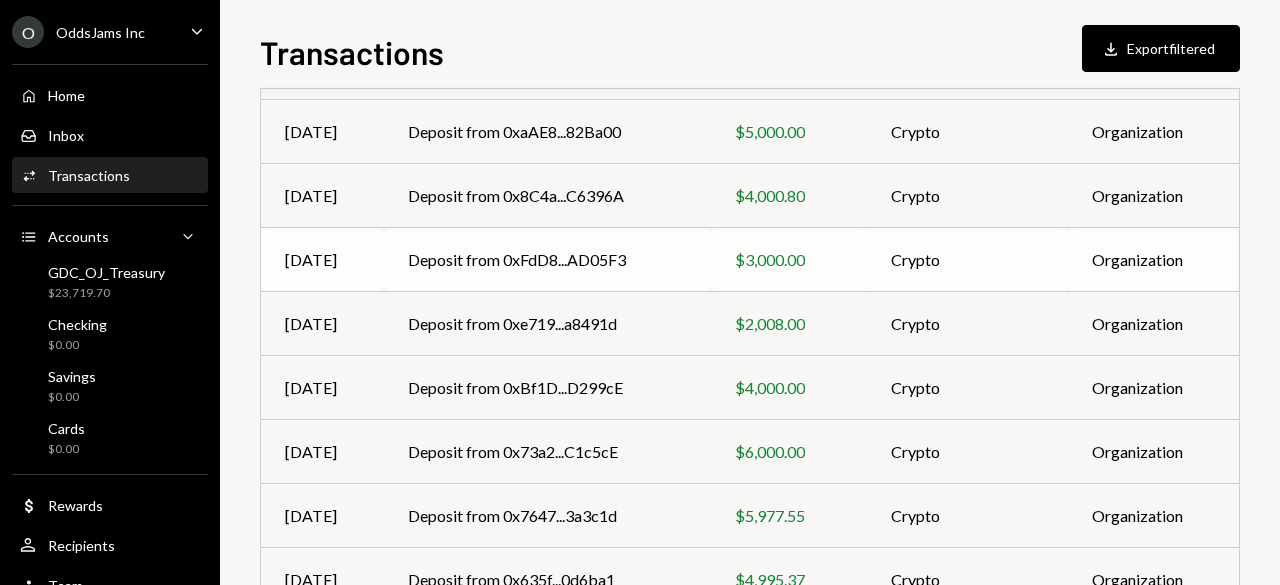 scroll, scrollTop: 490, scrollLeft: 0, axis: vertical 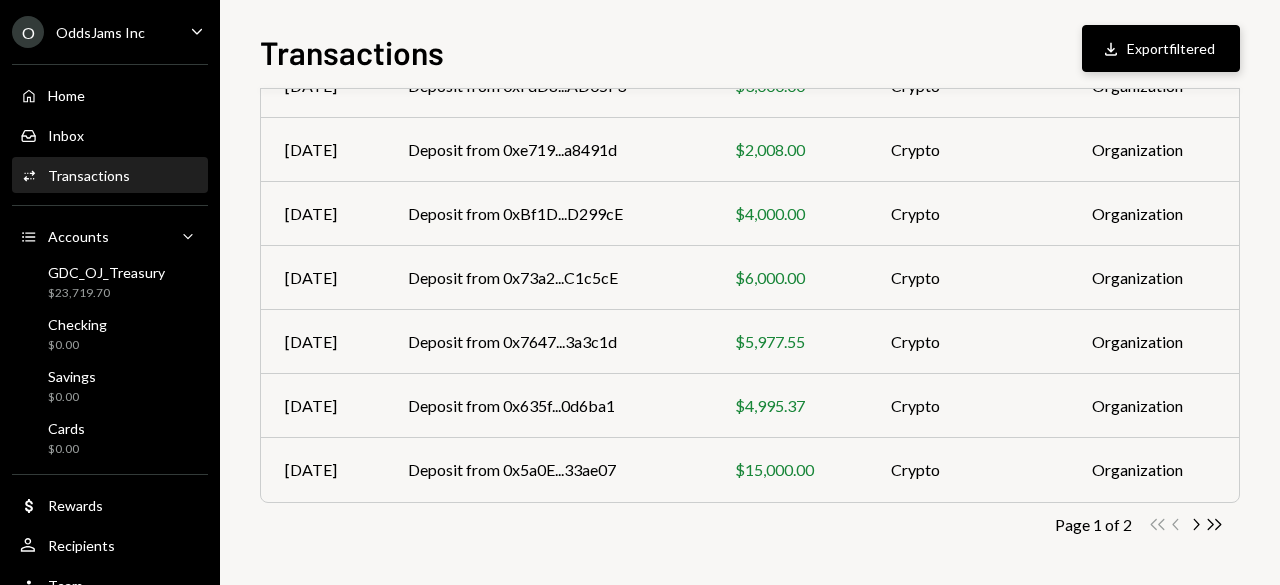 click on "Download Export  filtered" at bounding box center (1161, 48) 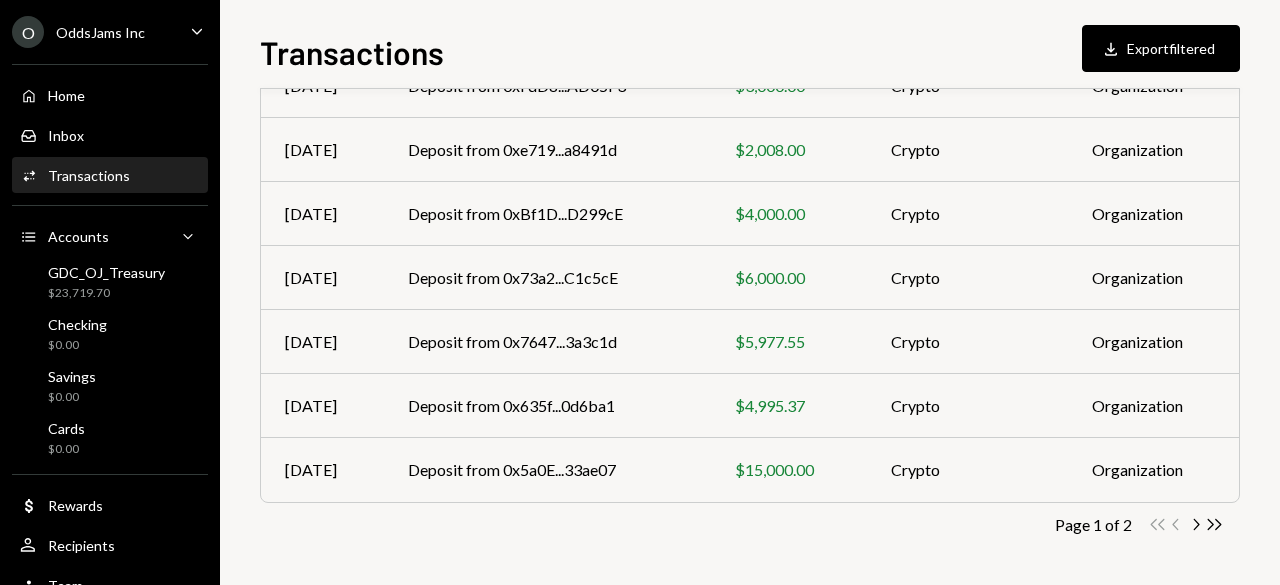 scroll, scrollTop: 90, scrollLeft: 0, axis: vertical 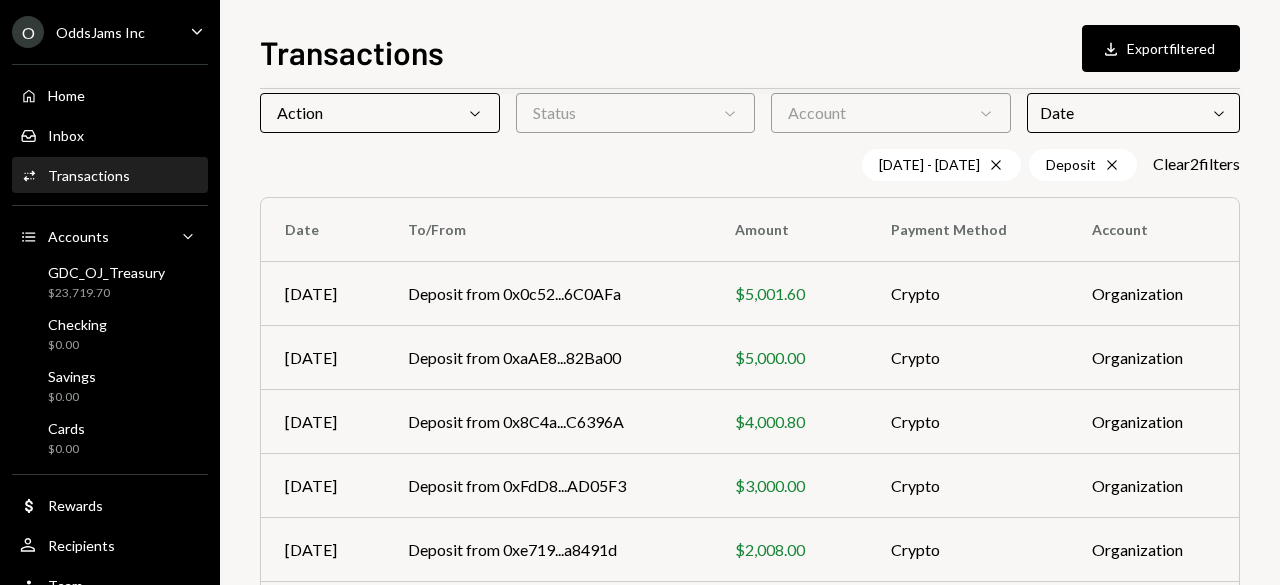 click on "Status Chevron Down" at bounding box center [636, 113] 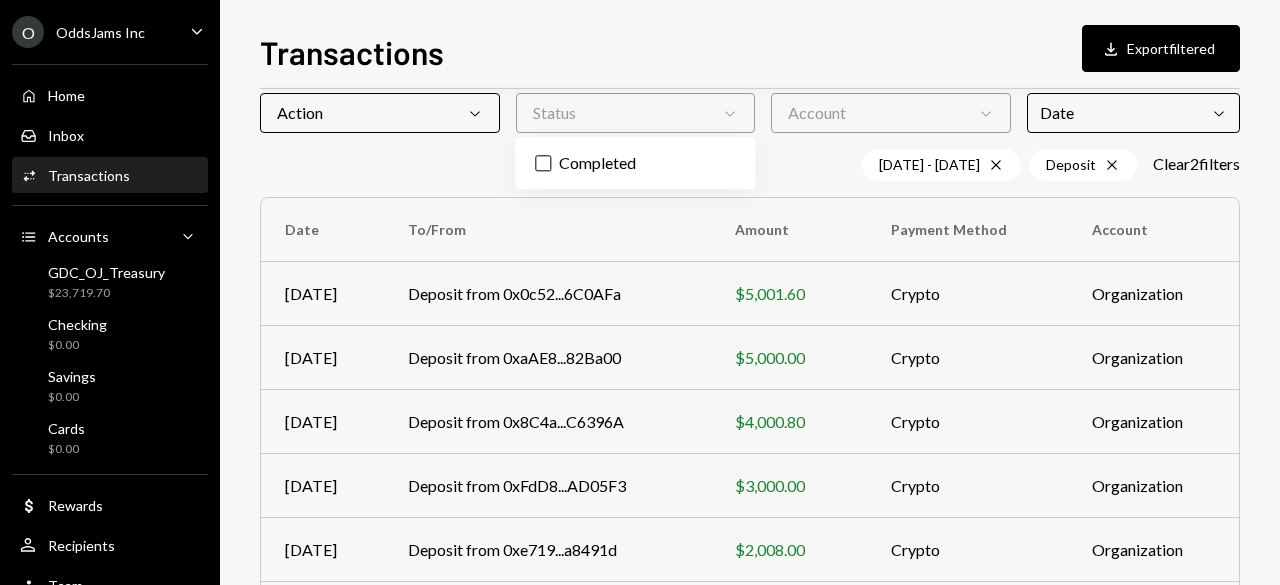 click on "Account Chevron Down" at bounding box center (891, 113) 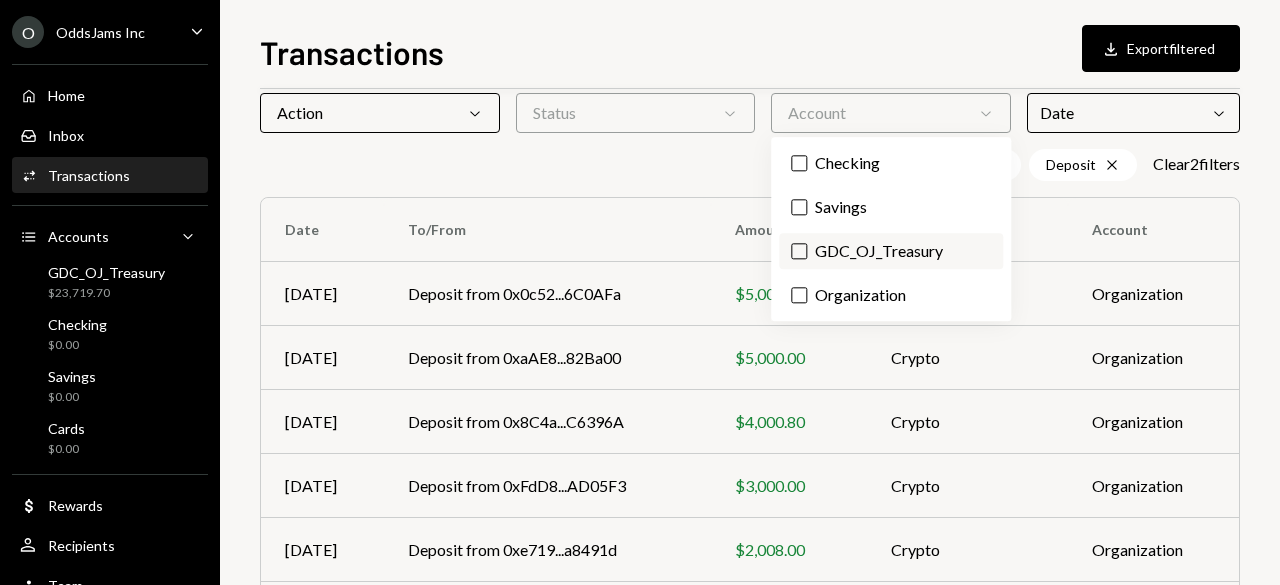 click on "GDC_OJ_Treasury" at bounding box center (891, 251) 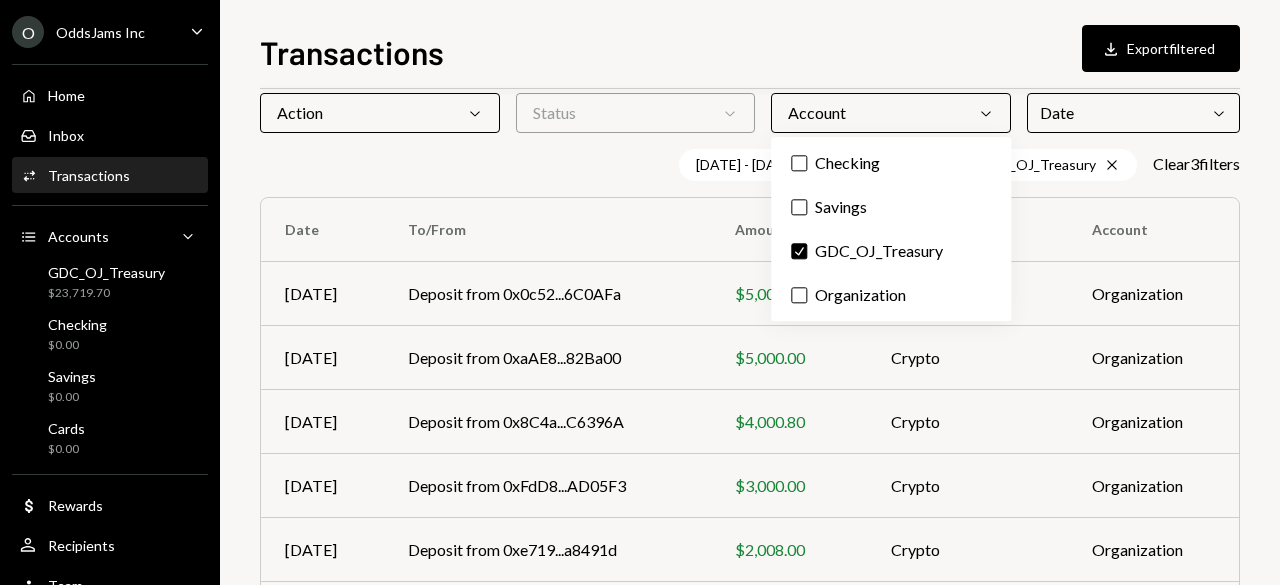 click on "To/From" at bounding box center [547, 230] 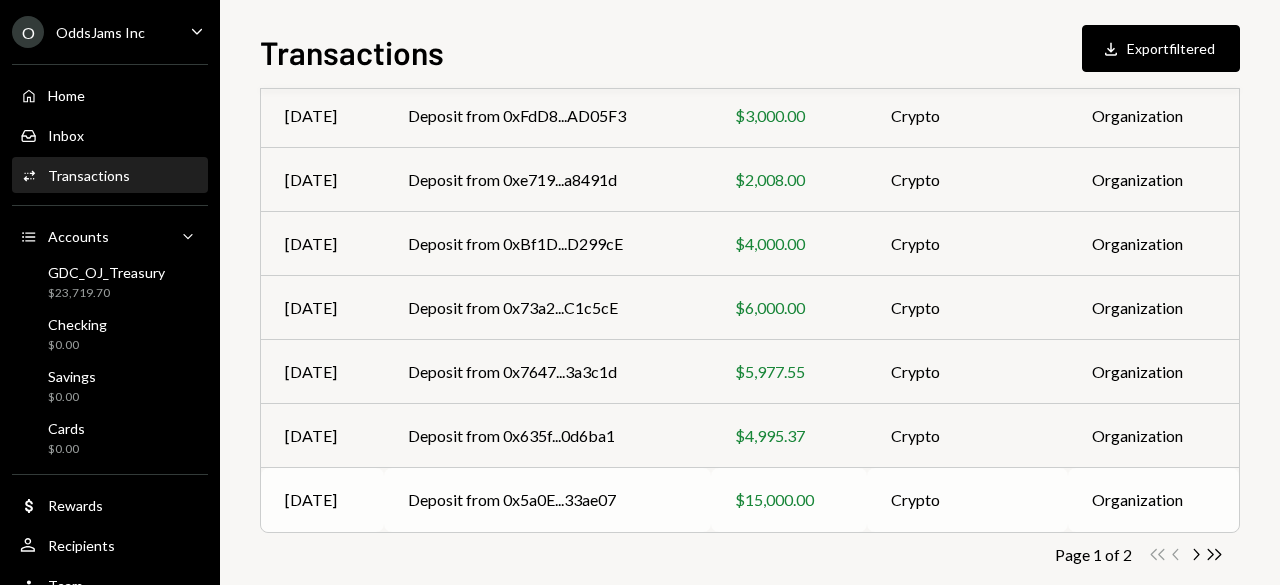 scroll, scrollTop: 490, scrollLeft: 0, axis: vertical 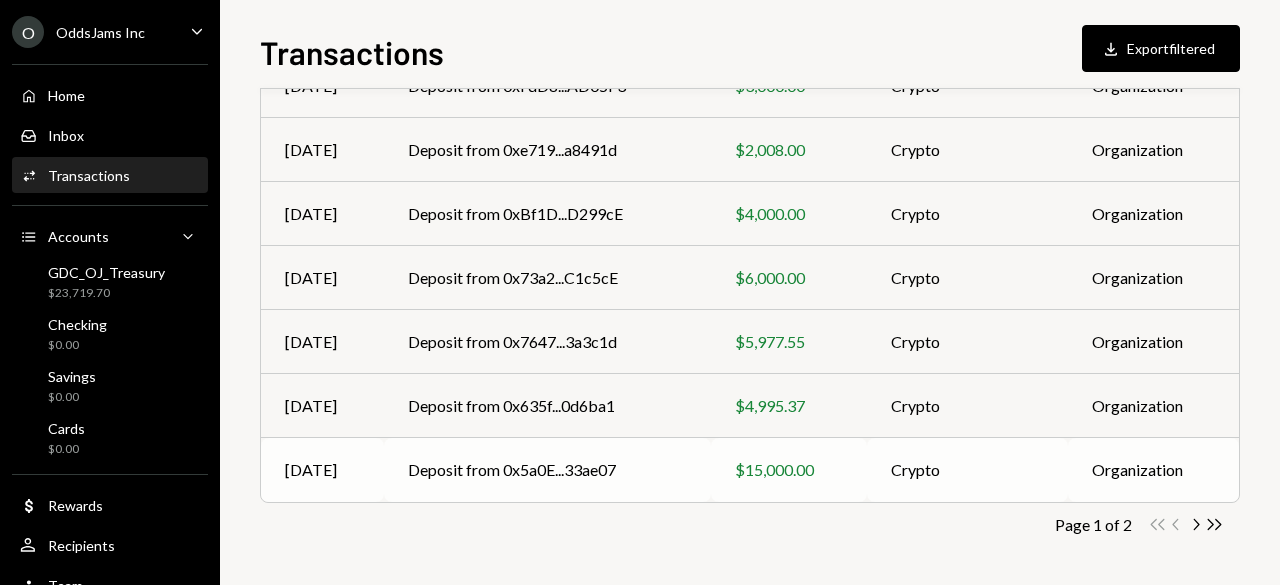 click on "$15,000.00" at bounding box center [789, 470] 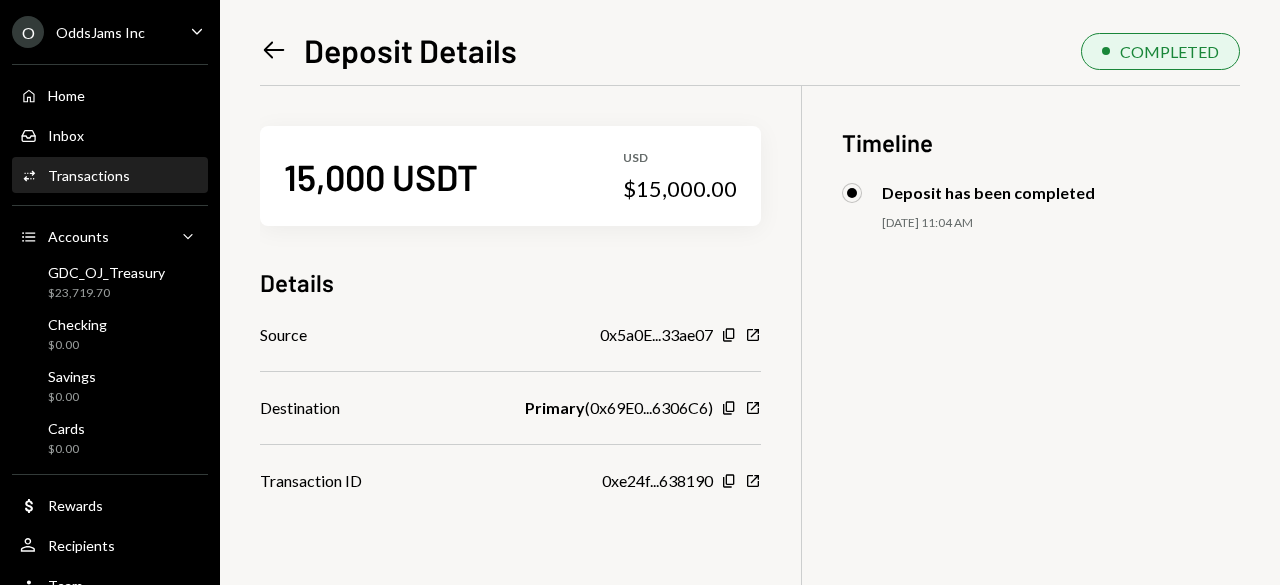 click on "15,000  USDT USD $15,000.00 Details Source 0x5a0E...33ae07 Copy New Window Destination Primary  ( 0x69E0...6306C6 ) Copy New Window Transaction ID 0xe24f...638190 Copy New Window Timeline Deposit has been completed 03/31/25 11:04 AM" at bounding box center [750, 378] 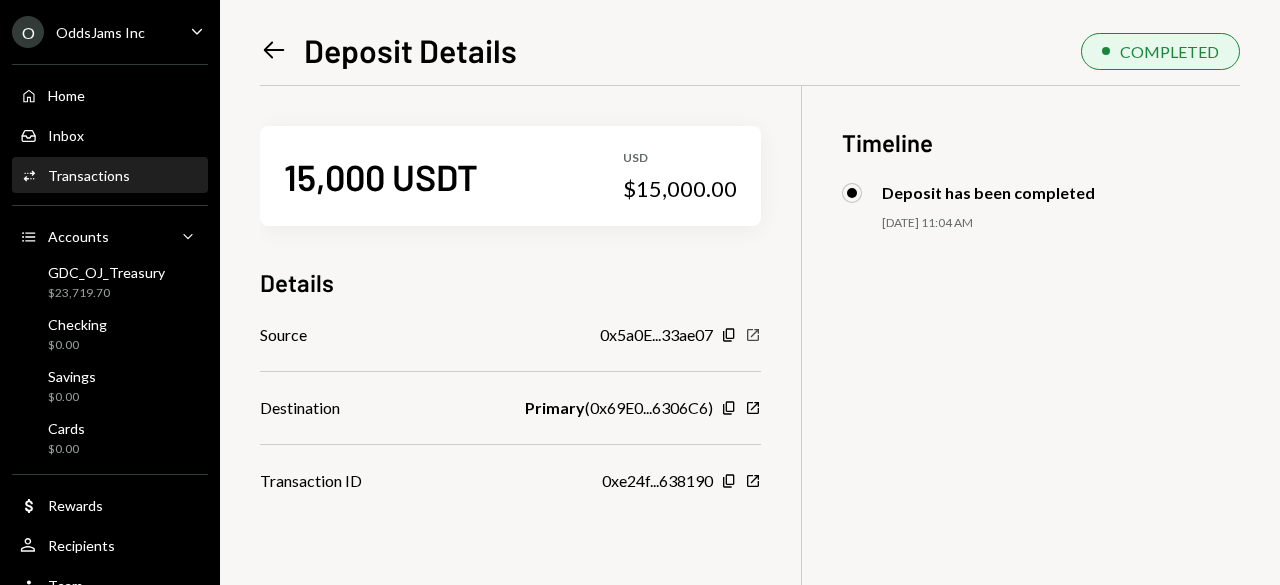 click on "New Window" 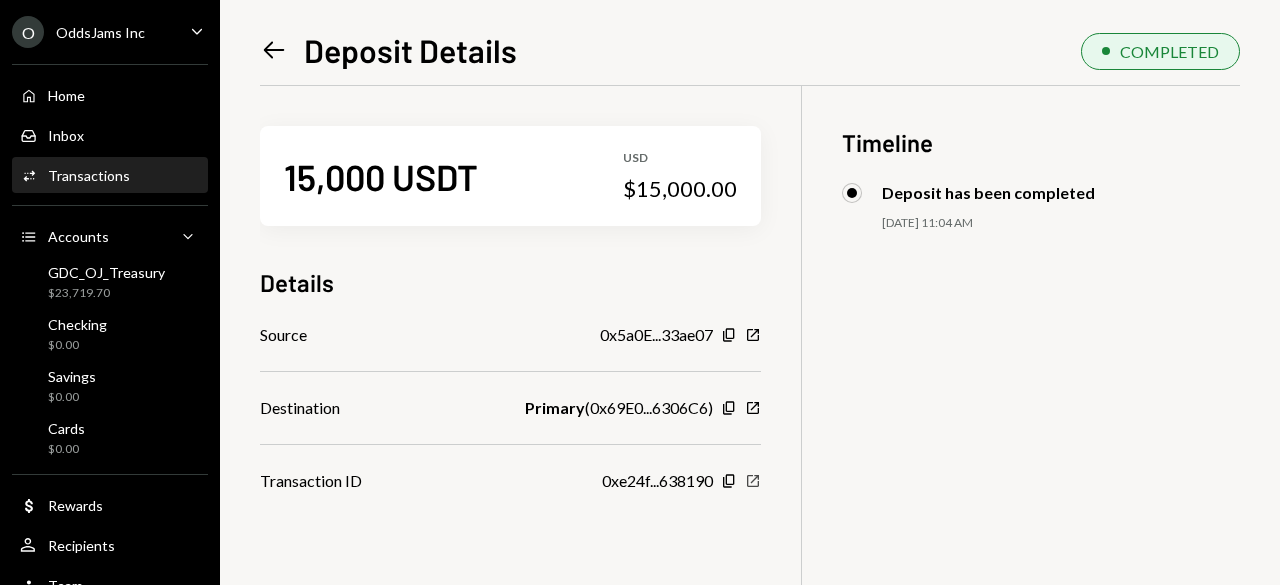 click on "New Window" 